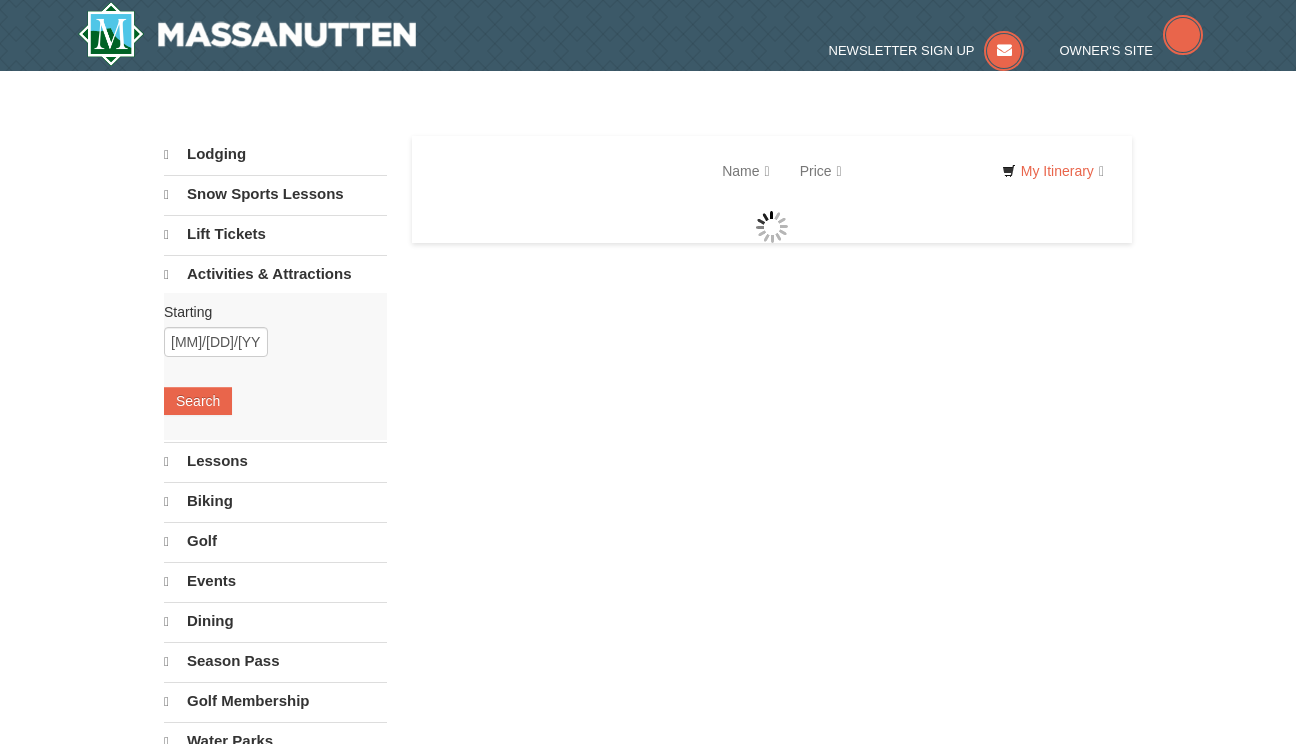 scroll, scrollTop: 0, scrollLeft: 0, axis: both 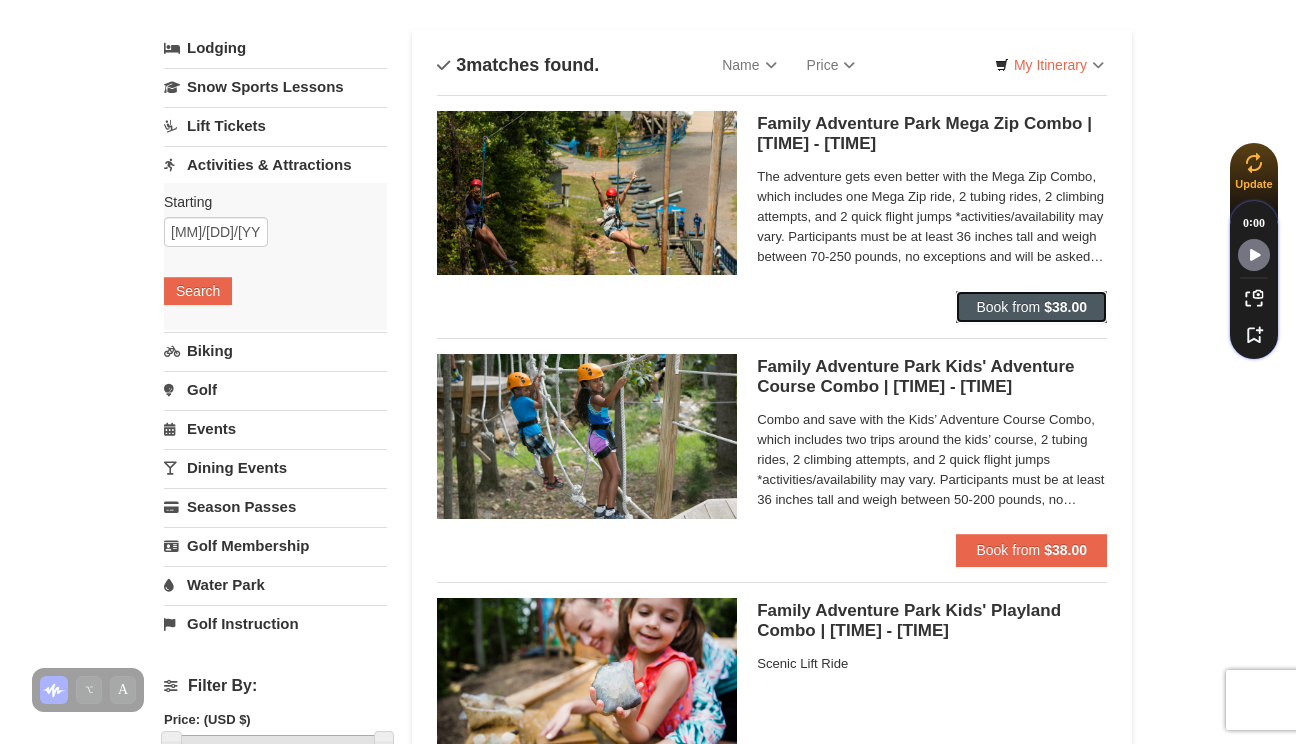 click on "Book from   $38.00" at bounding box center [1031, 307] 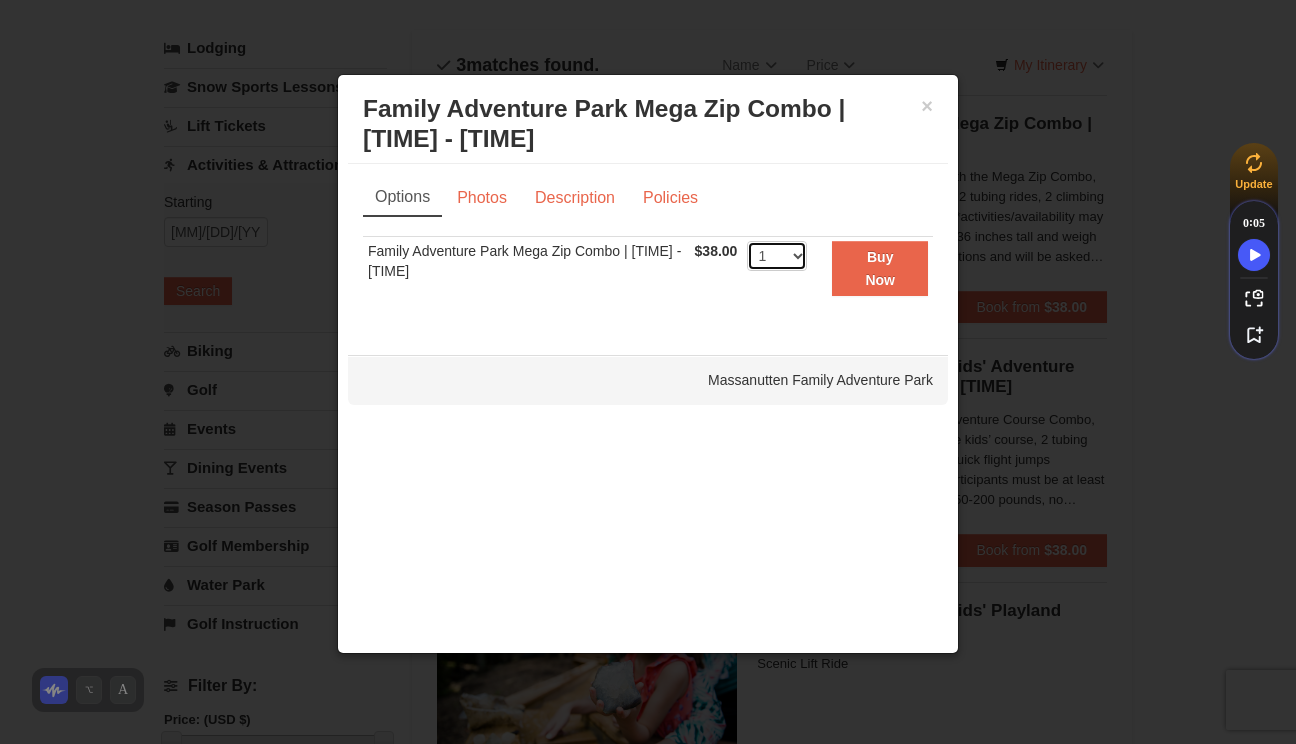 click on "1 2 3 4 5 6 7 8 9 10 11 12 13 14 15 16 17 18 19 20 21 22 23 24 25 26 27 28 29 30 31 32 33 34 35 36 37 38 39 40 41 42 43 44 45 46 47 48 49 50" at bounding box center [777, 256] 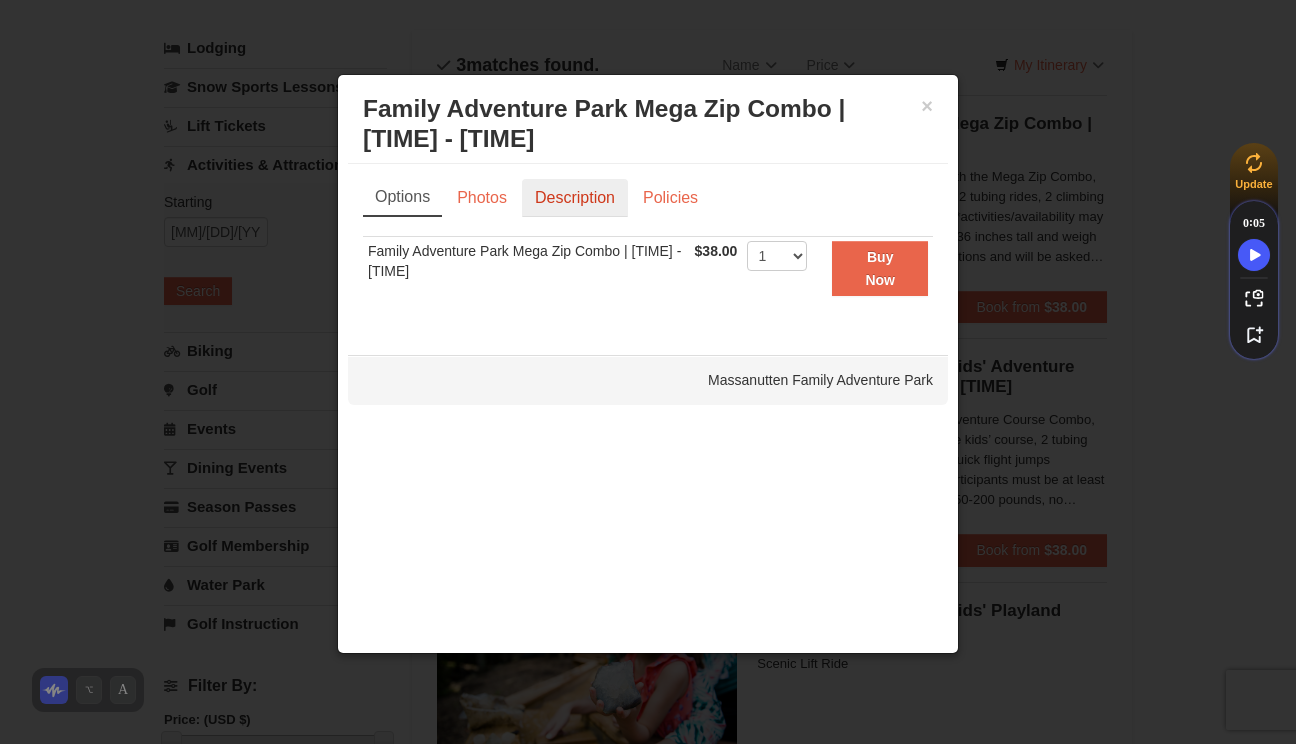 click on "Description" at bounding box center (575, 198) 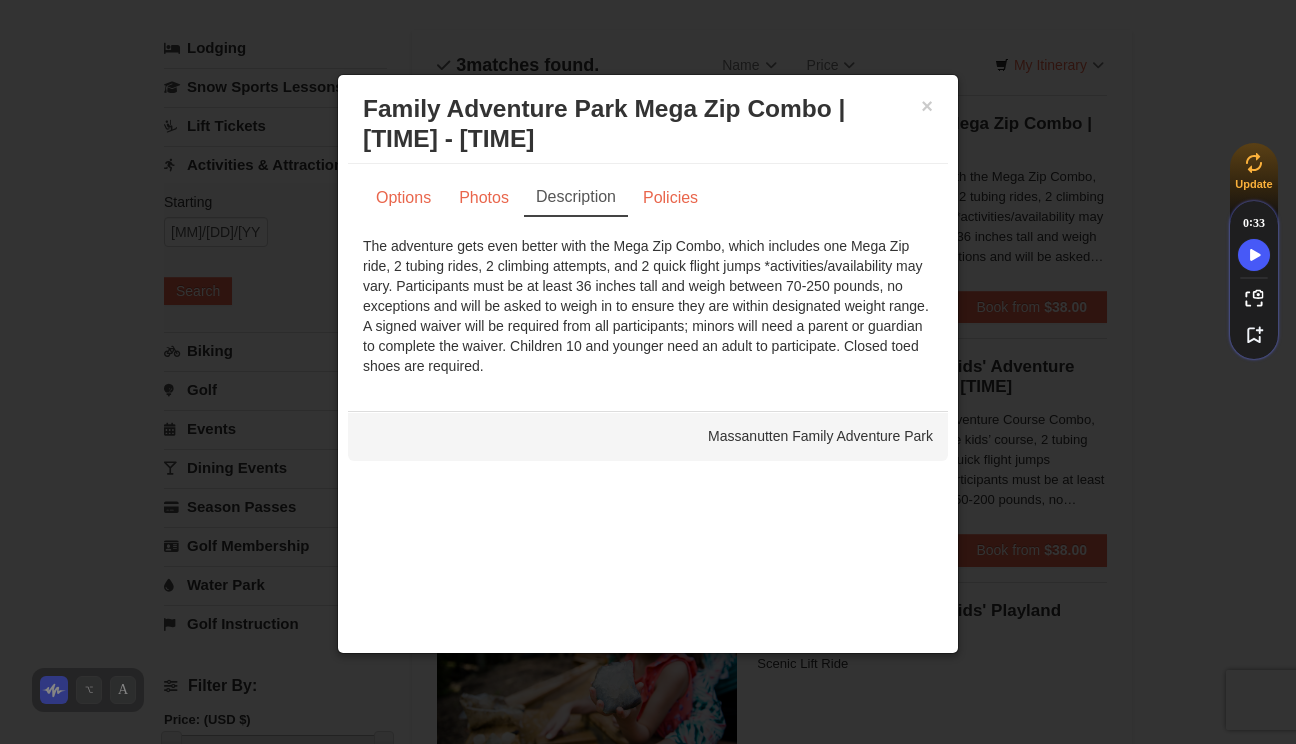 click at bounding box center (648, 372) 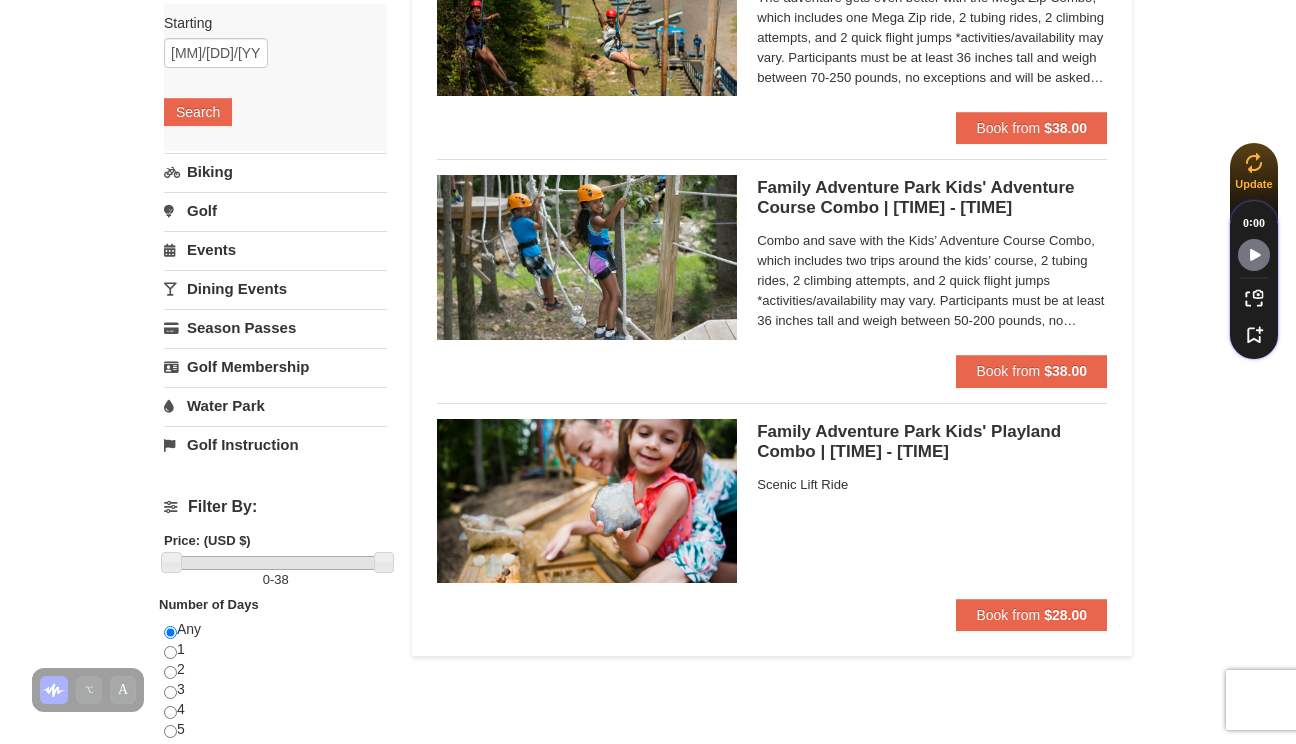scroll, scrollTop: 274, scrollLeft: 0, axis: vertical 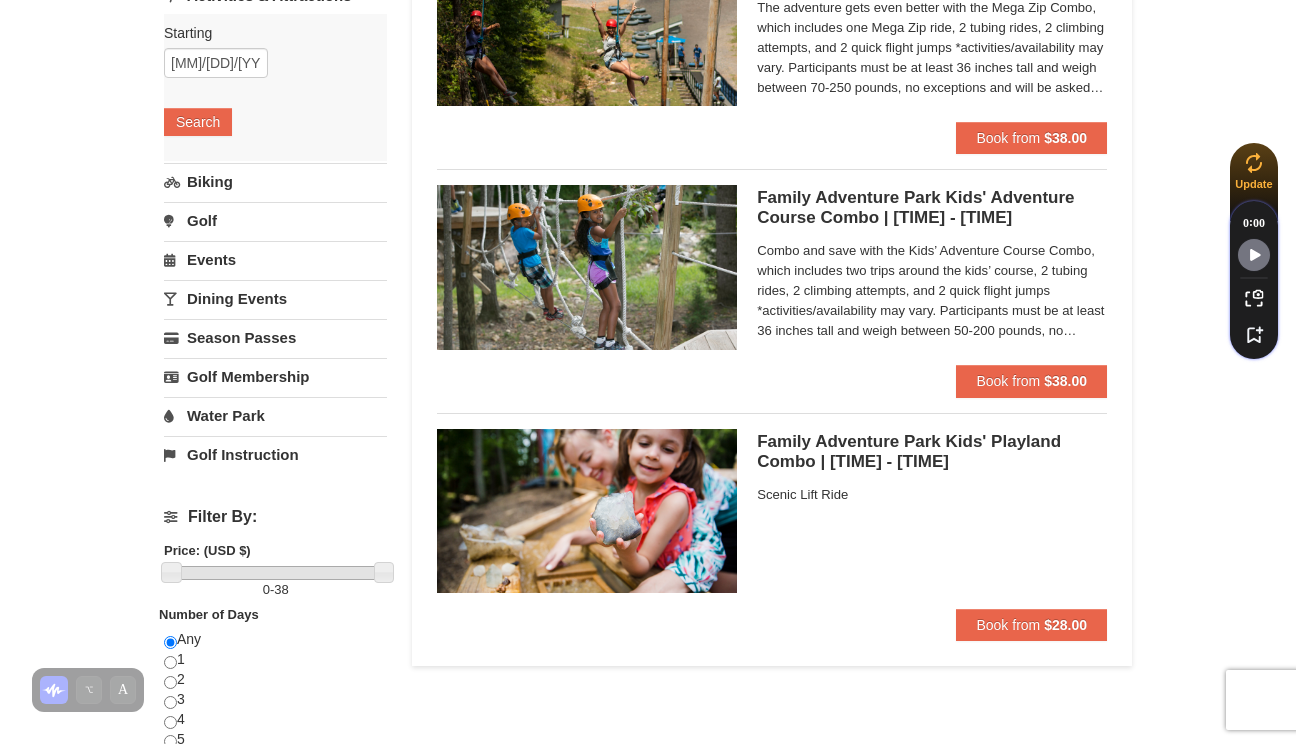 click on "Biking" at bounding box center (275, 181) 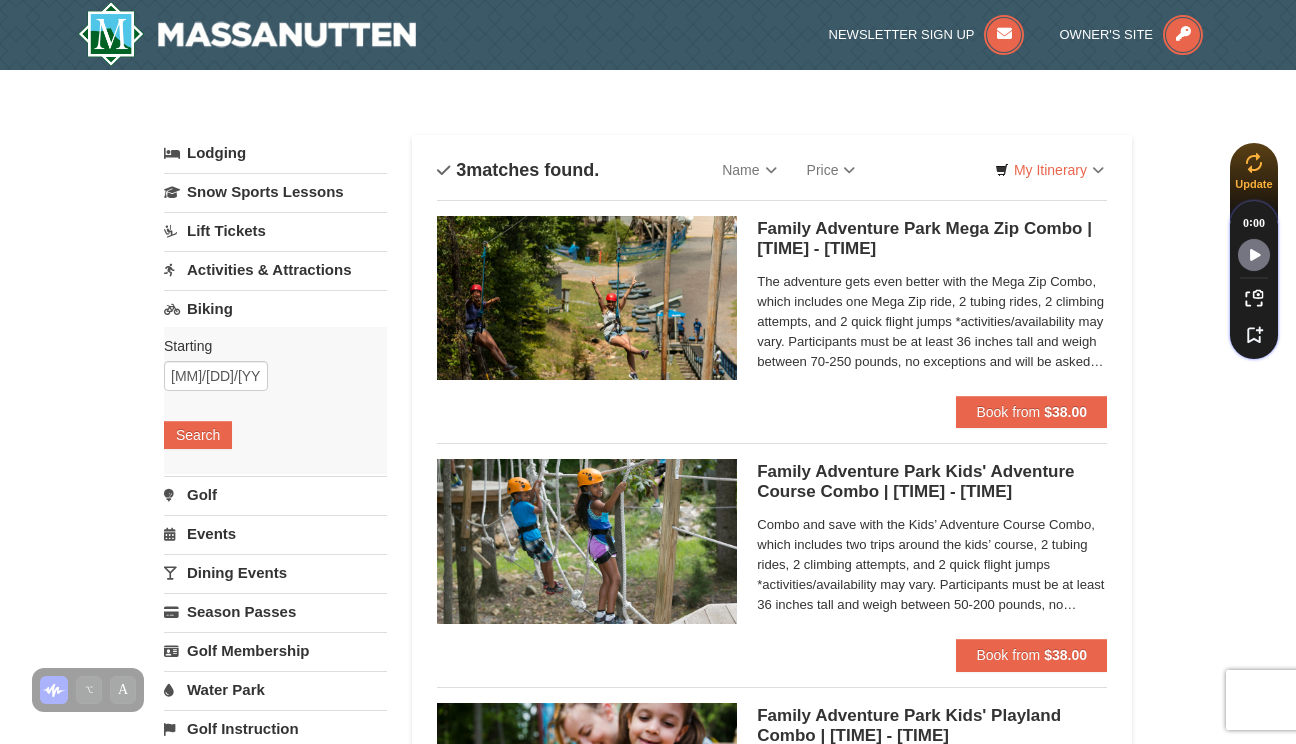 scroll, scrollTop: 8, scrollLeft: 0, axis: vertical 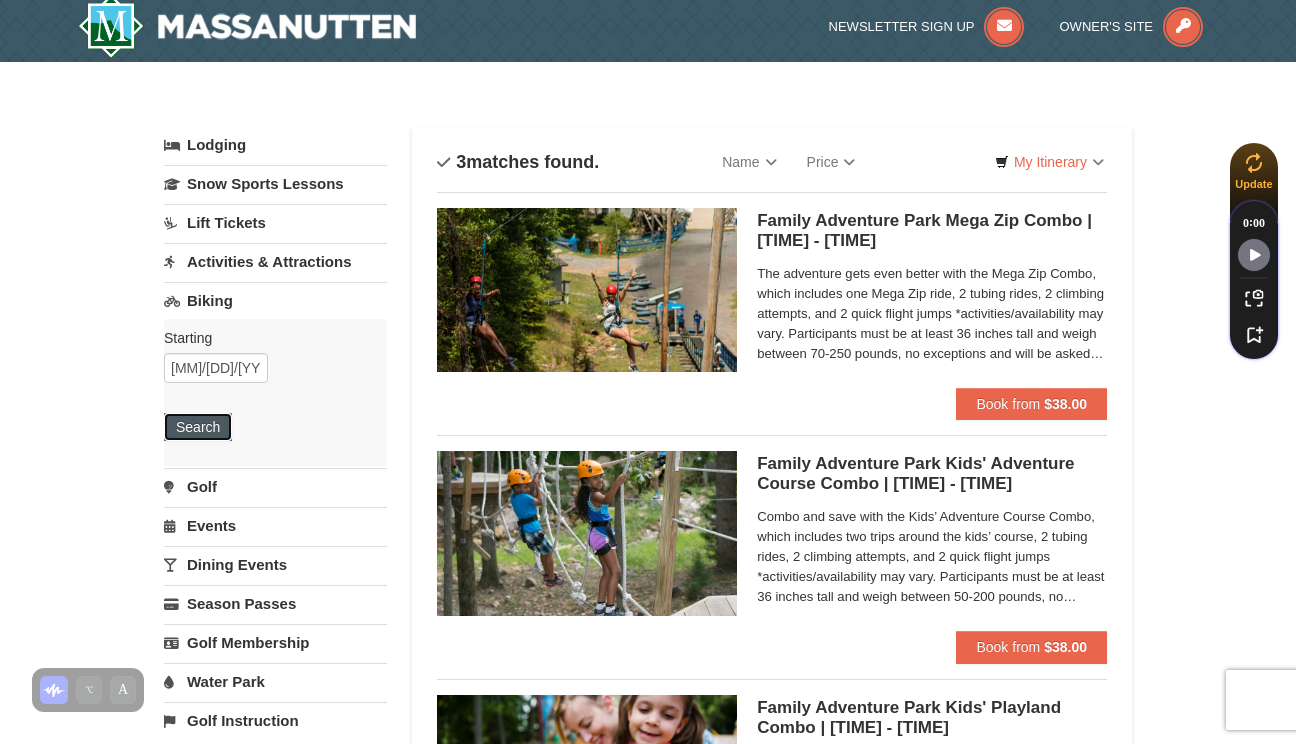 click on "Search" at bounding box center [198, 427] 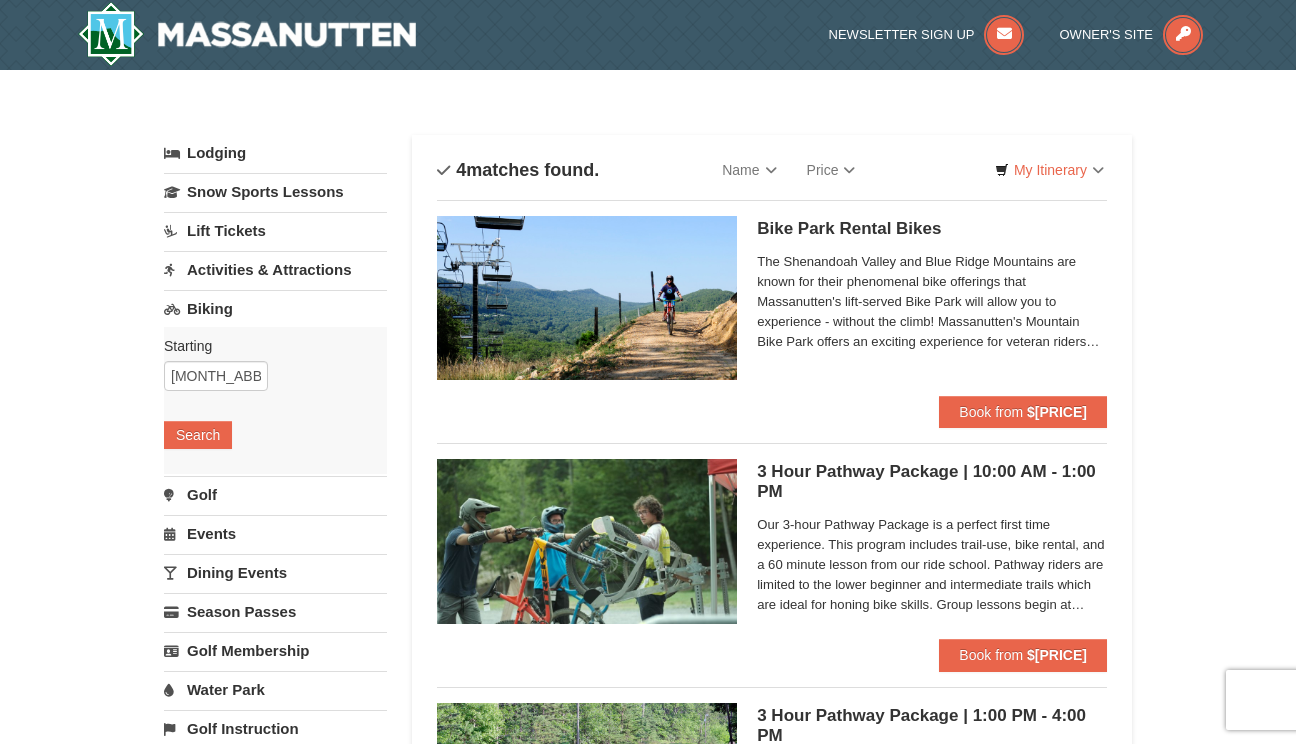 scroll, scrollTop: 0, scrollLeft: 0, axis: both 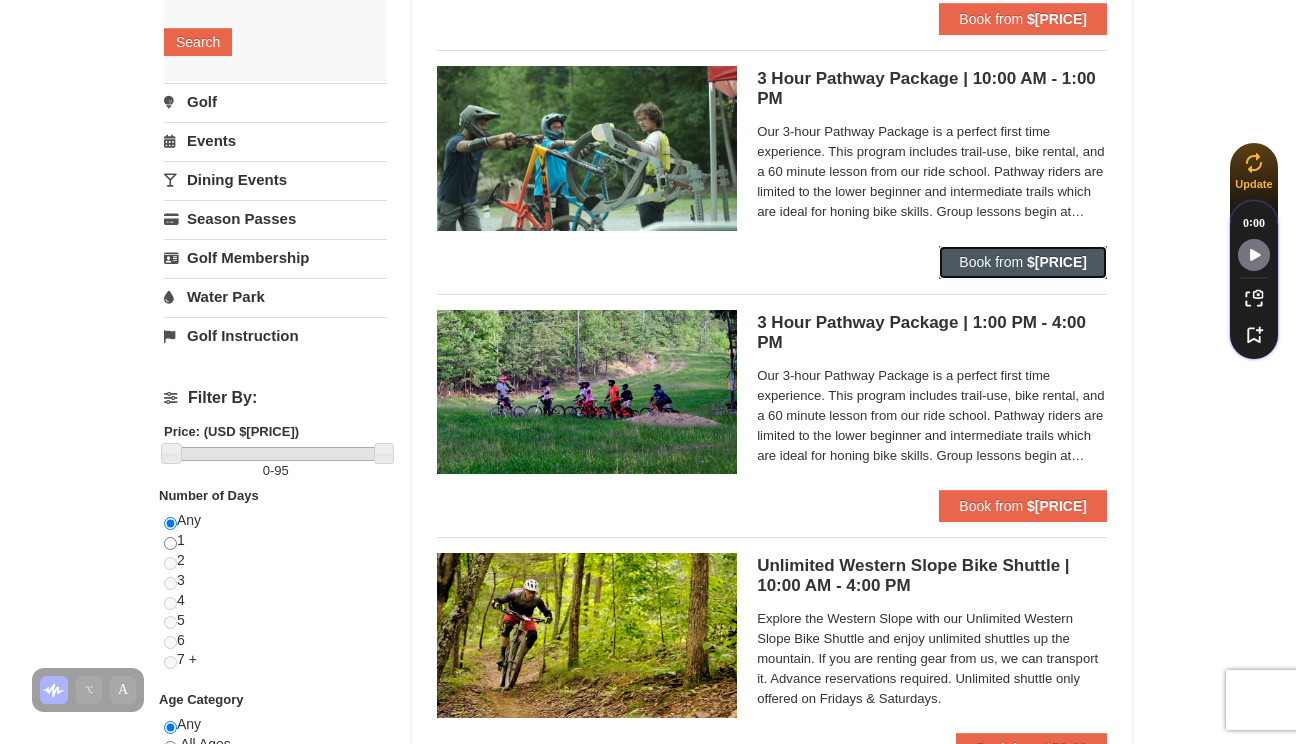 click on "Book from" at bounding box center [991, 262] 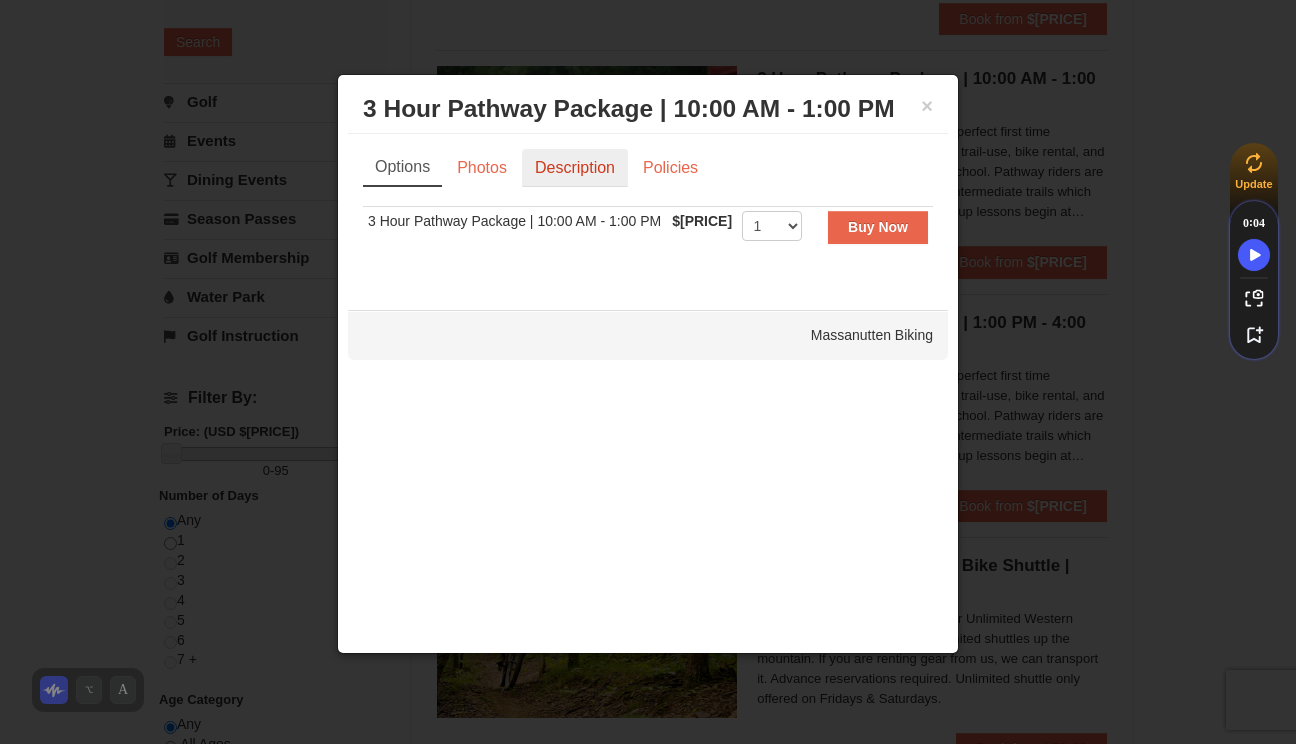 click on "Description" at bounding box center (575, 168) 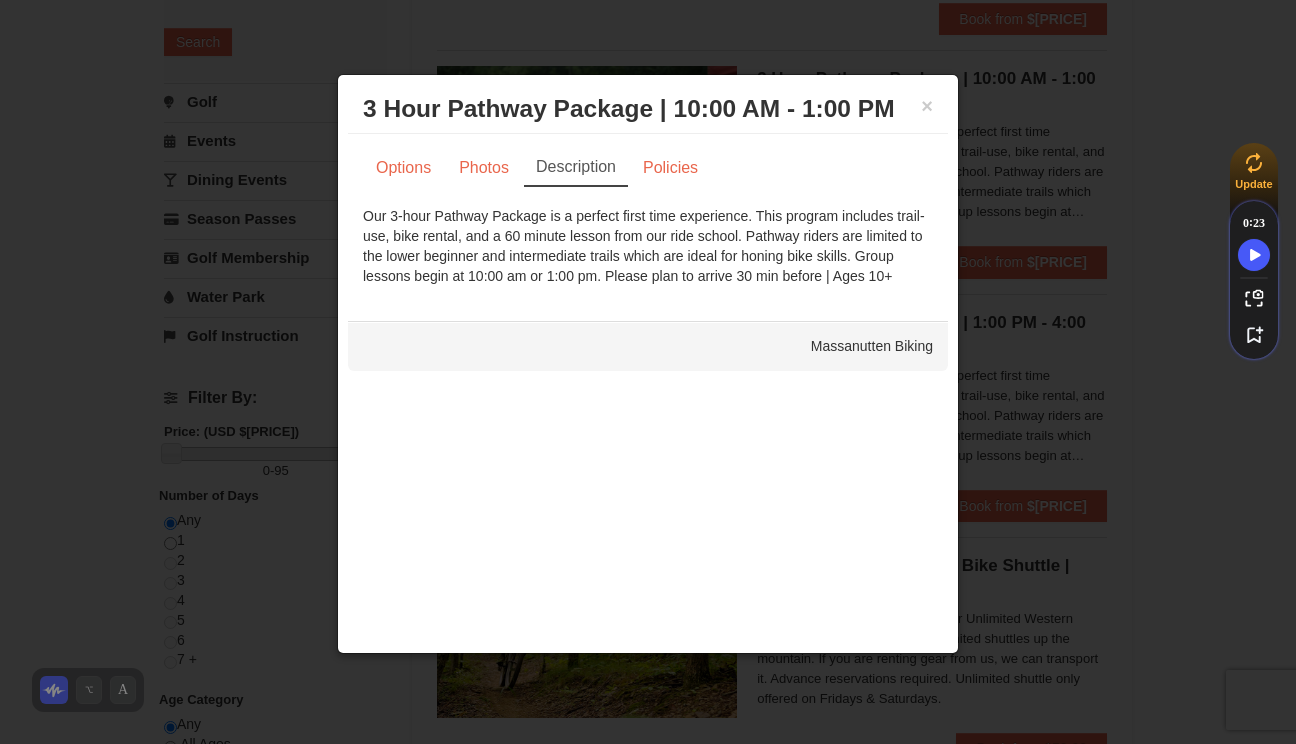 click on "Options
Photos
Description
Policies" at bounding box center (648, 167) 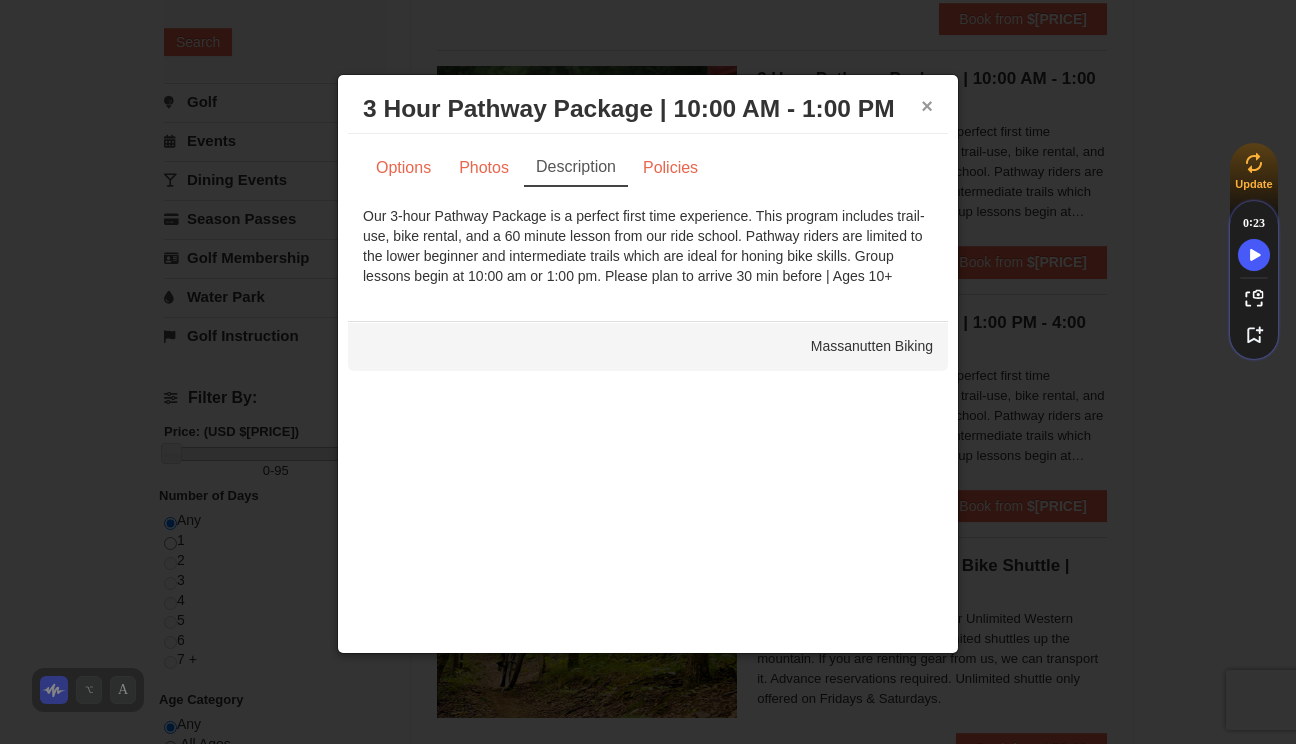 click on "×" at bounding box center [927, 106] 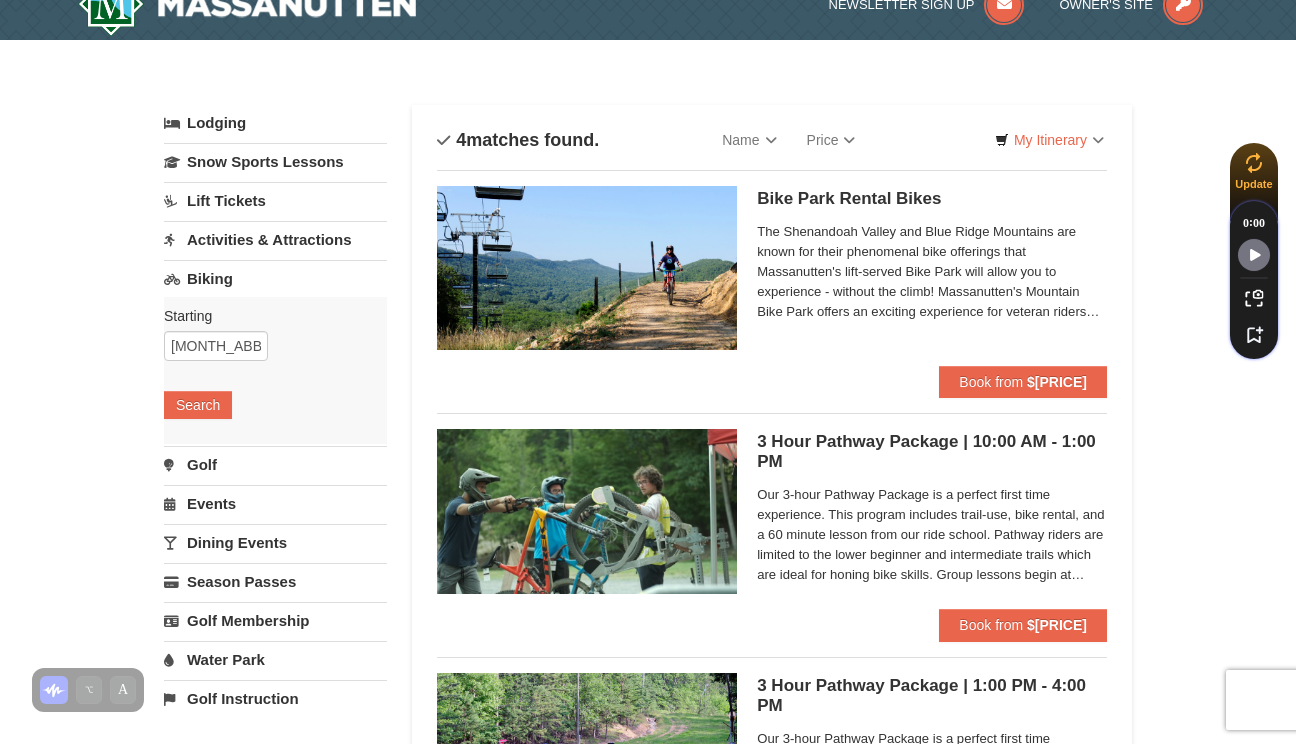 scroll, scrollTop: 29, scrollLeft: 0, axis: vertical 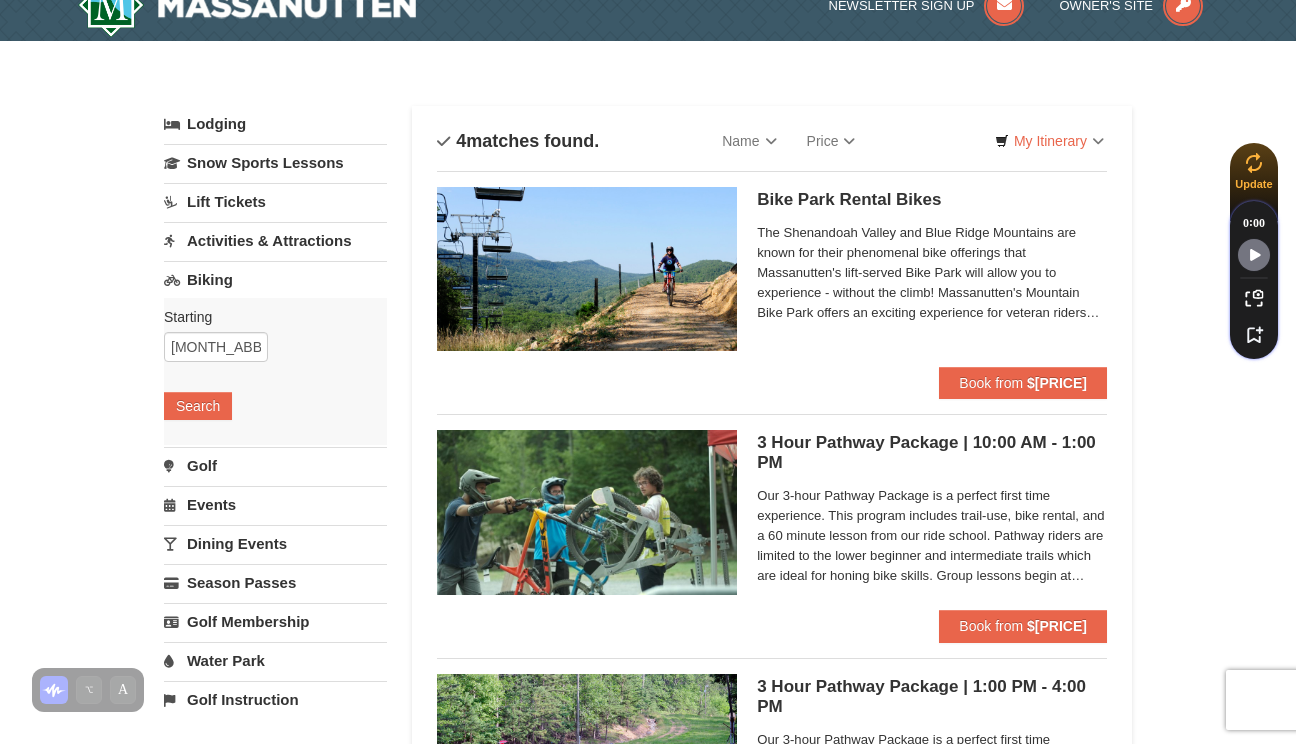 click on "Lift Tickets" at bounding box center (275, 201) 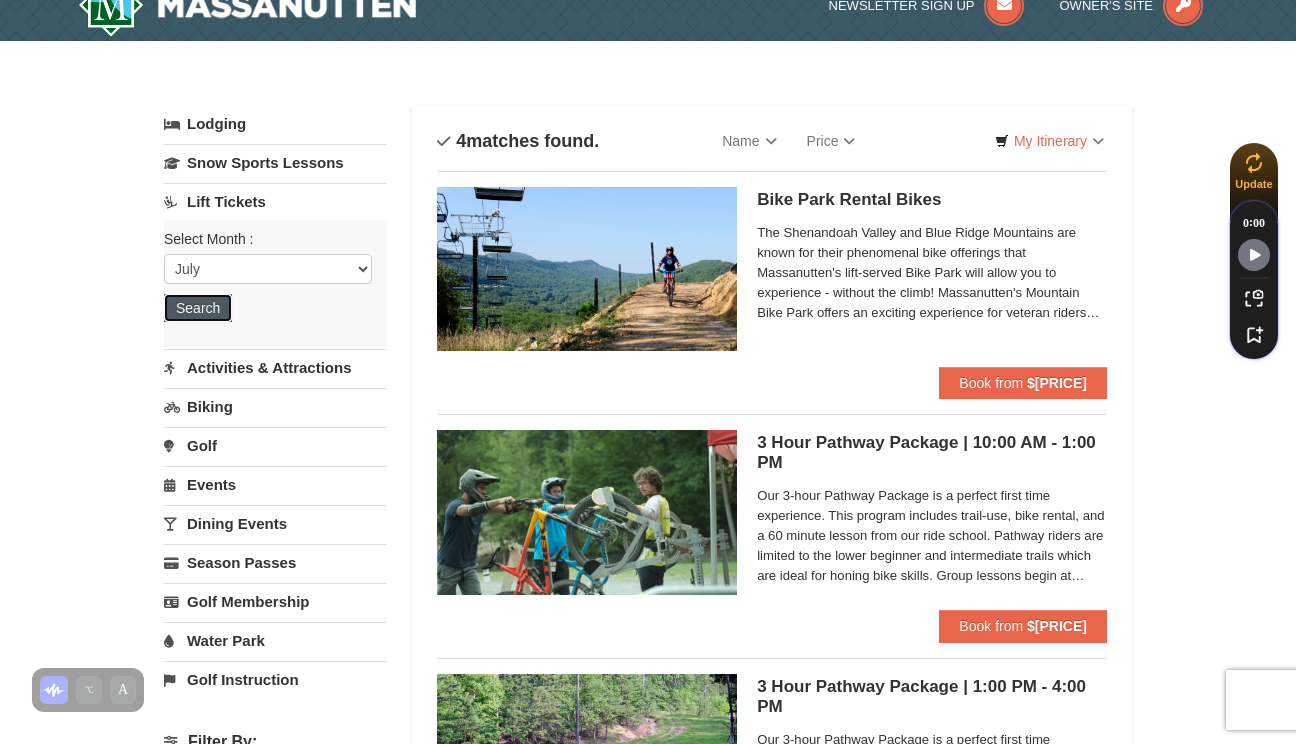 click on "Search" at bounding box center [198, 308] 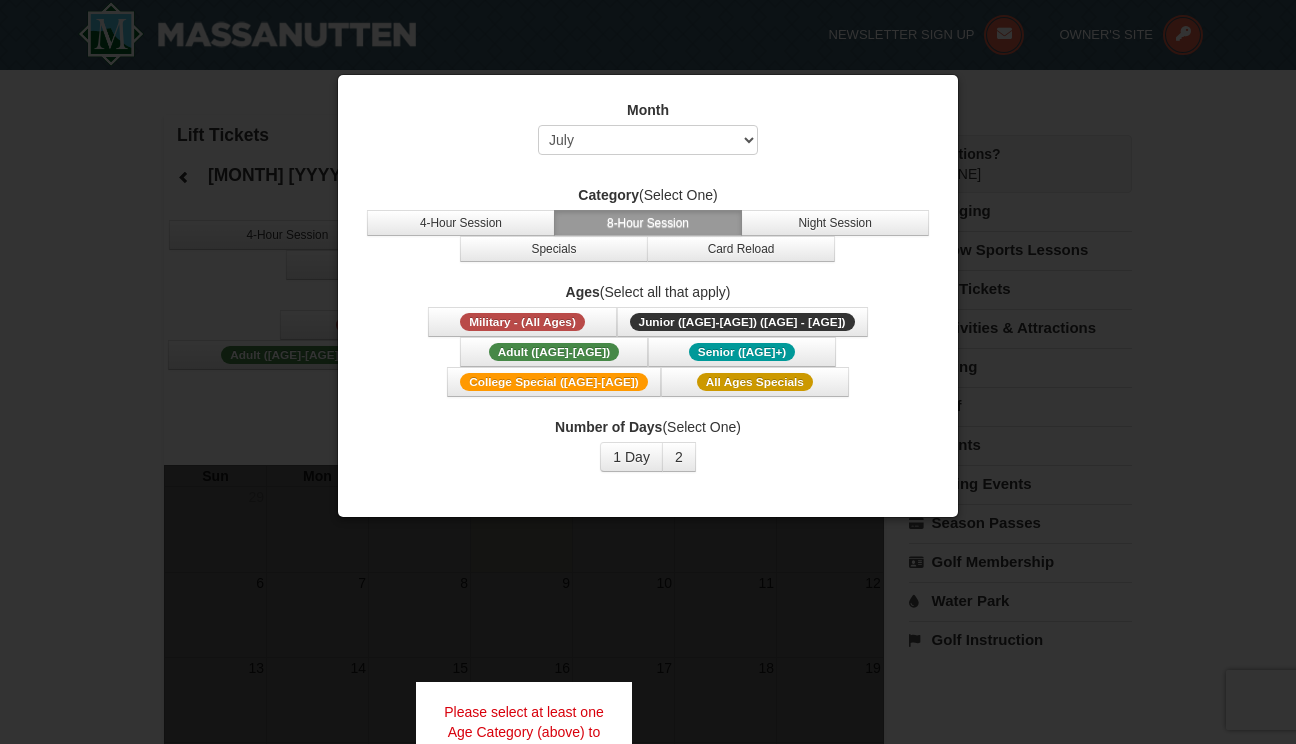 scroll, scrollTop: 0, scrollLeft: 0, axis: both 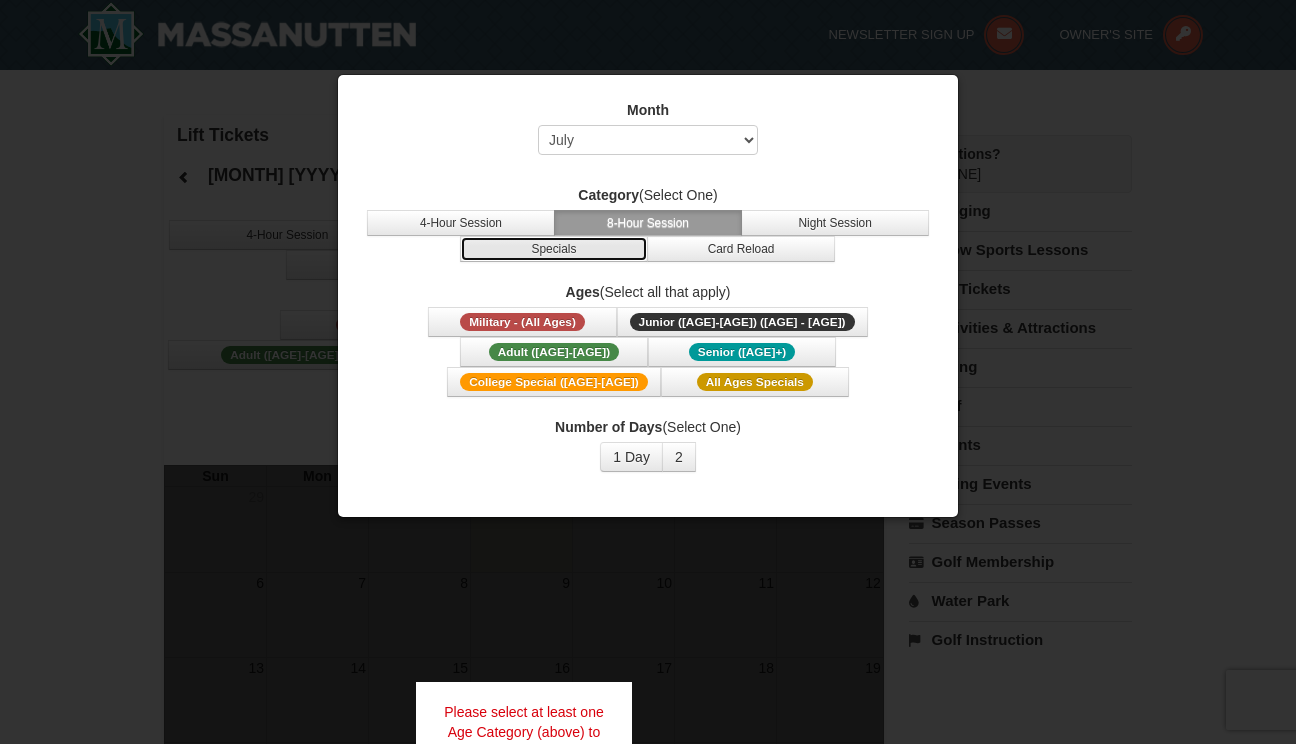 click on "Specials" at bounding box center [554, 249] 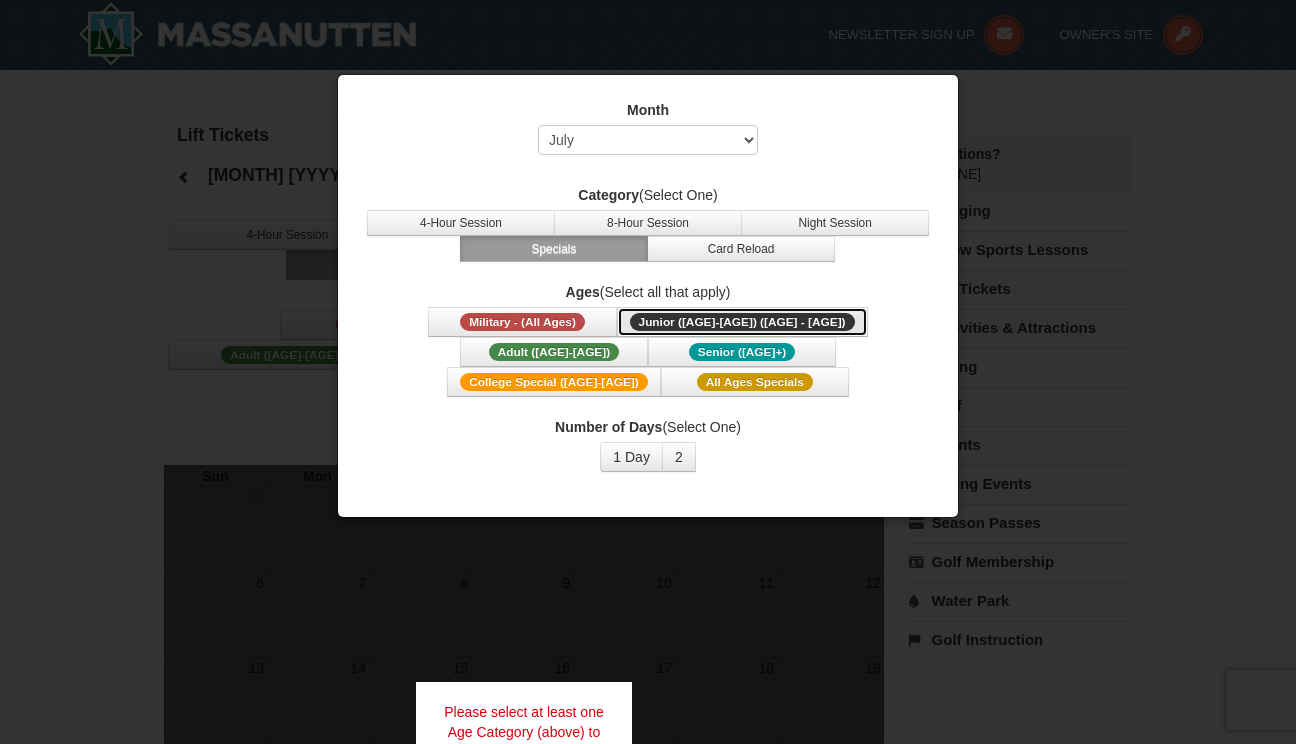 click on "Junior (7-12)" at bounding box center (742, 322) 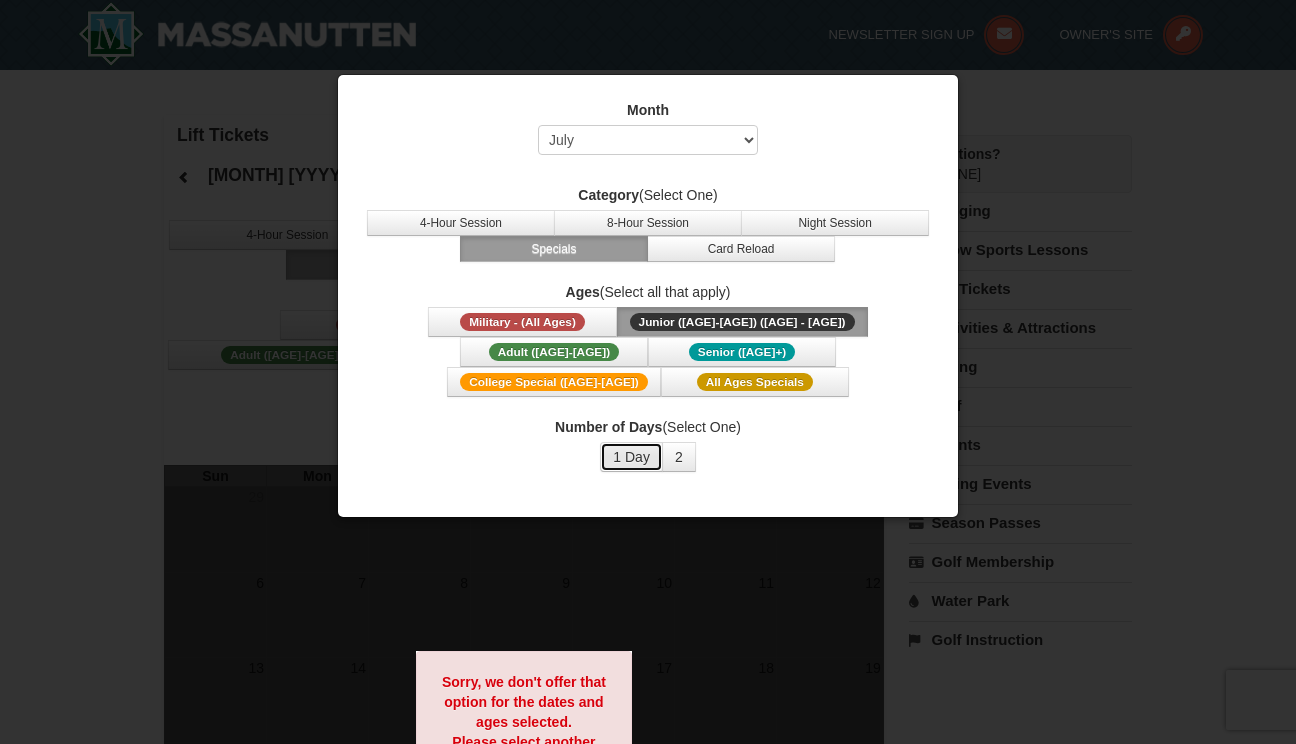 click on "1 Day" at bounding box center (631, 457) 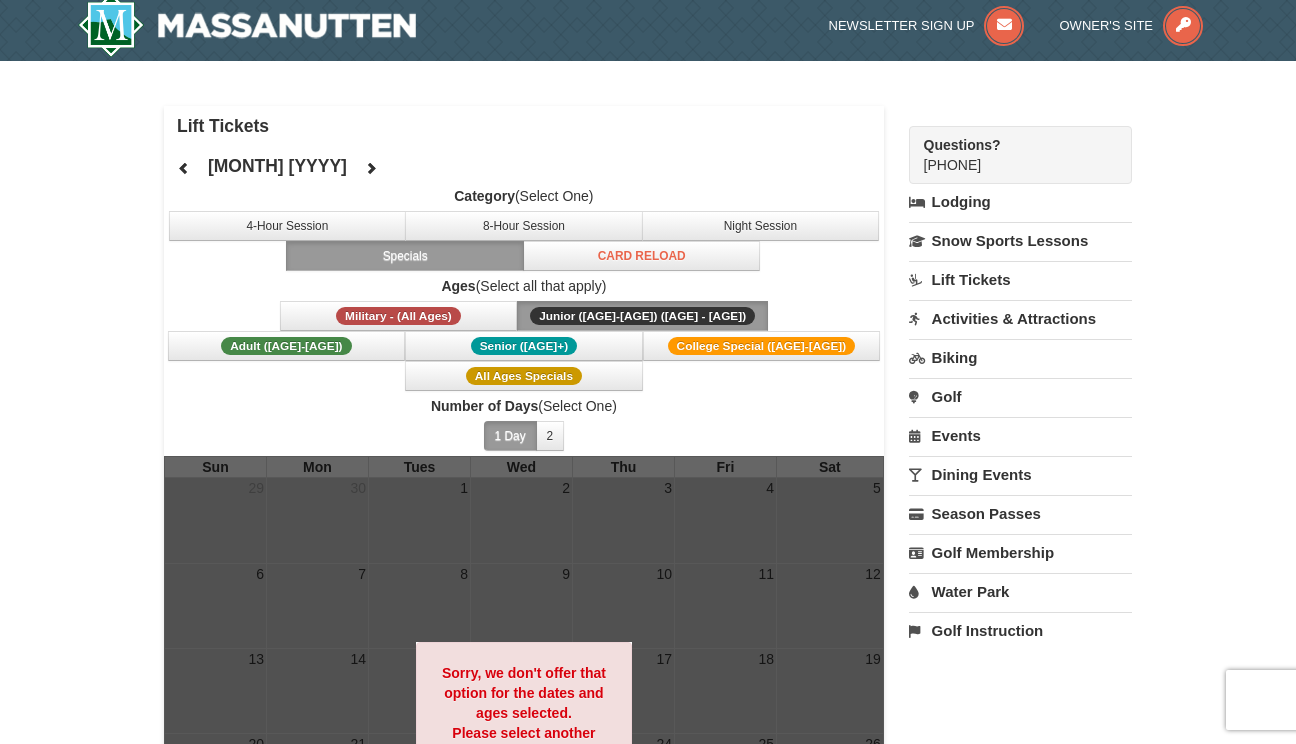 scroll, scrollTop: 0, scrollLeft: 0, axis: both 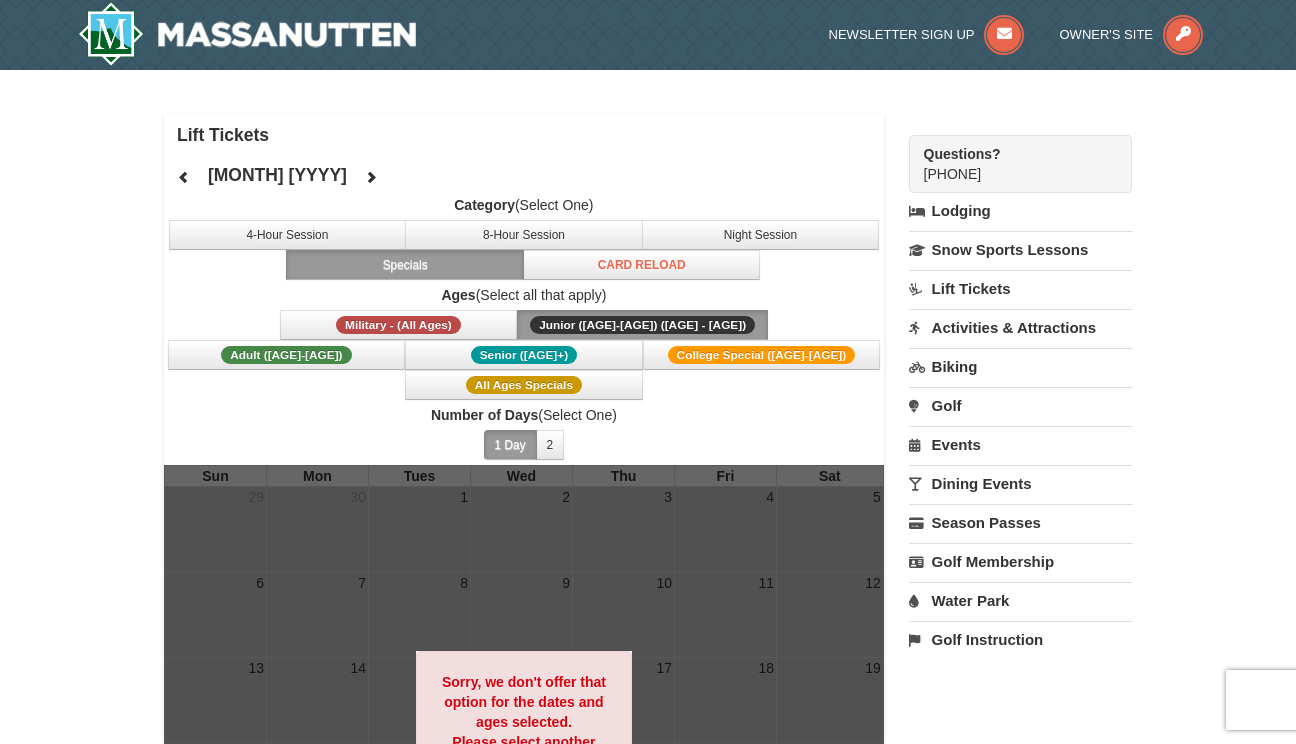 click on "Events" at bounding box center (1020, 444) 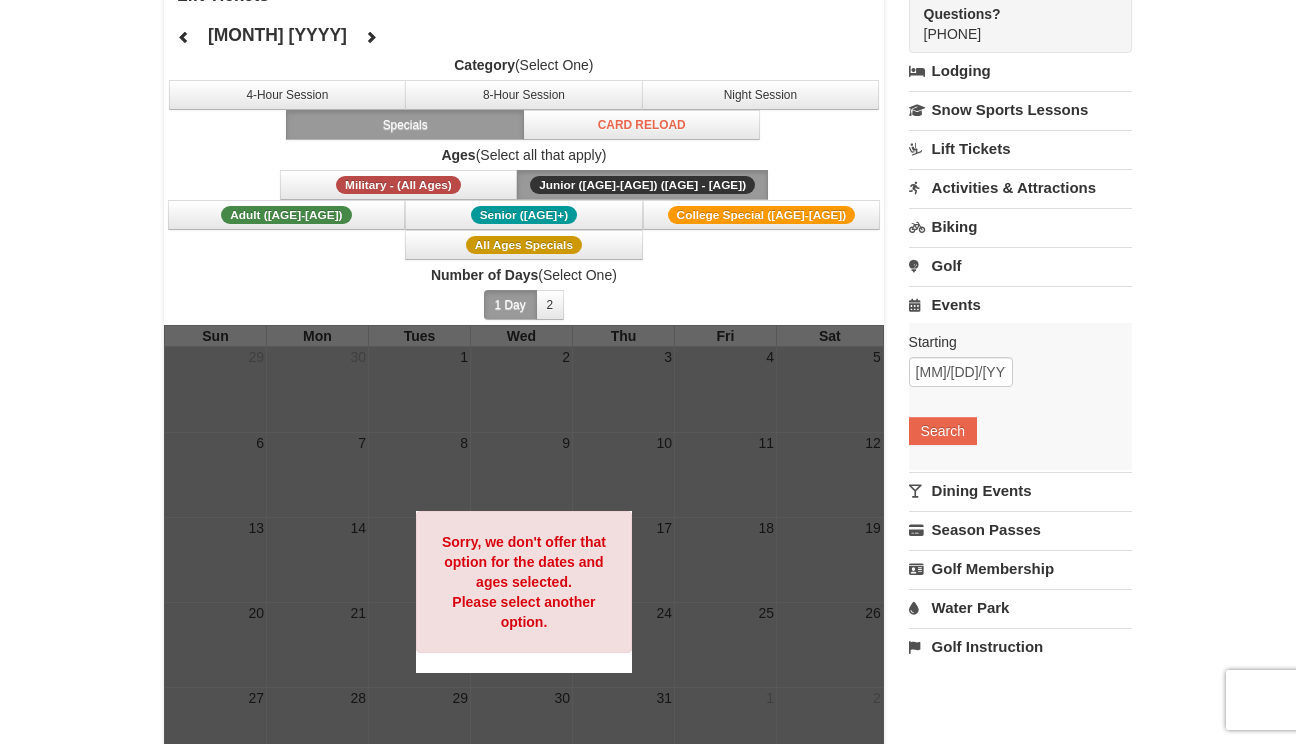 scroll, scrollTop: 141, scrollLeft: 0, axis: vertical 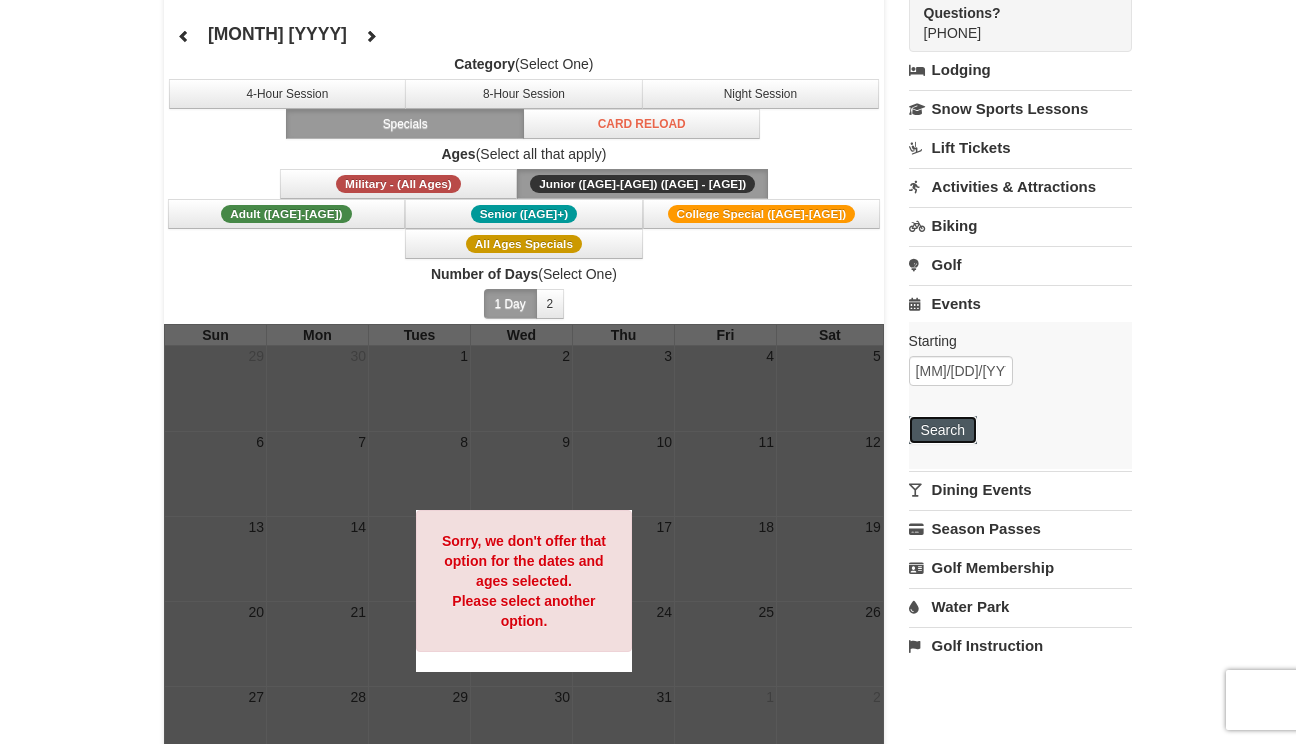 click on "Search" at bounding box center [943, 430] 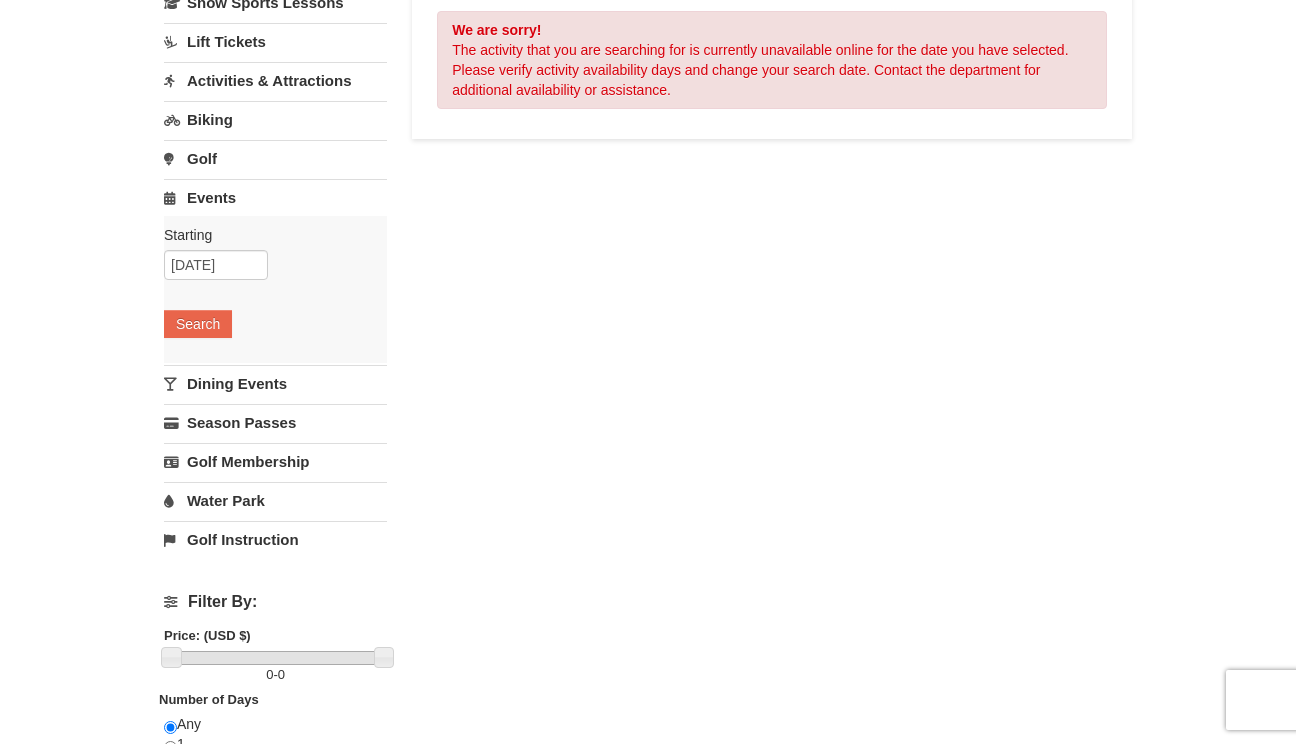 scroll, scrollTop: 189, scrollLeft: 0, axis: vertical 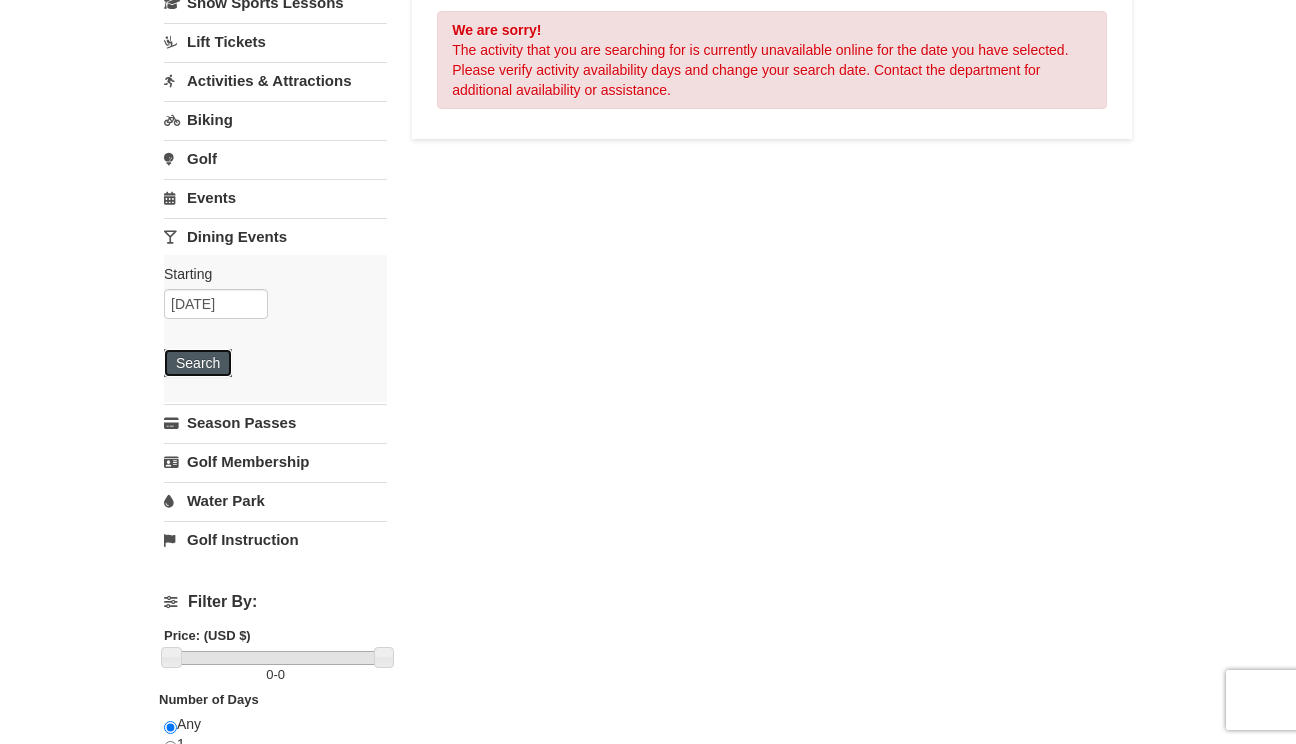 click on "Search" at bounding box center [198, 363] 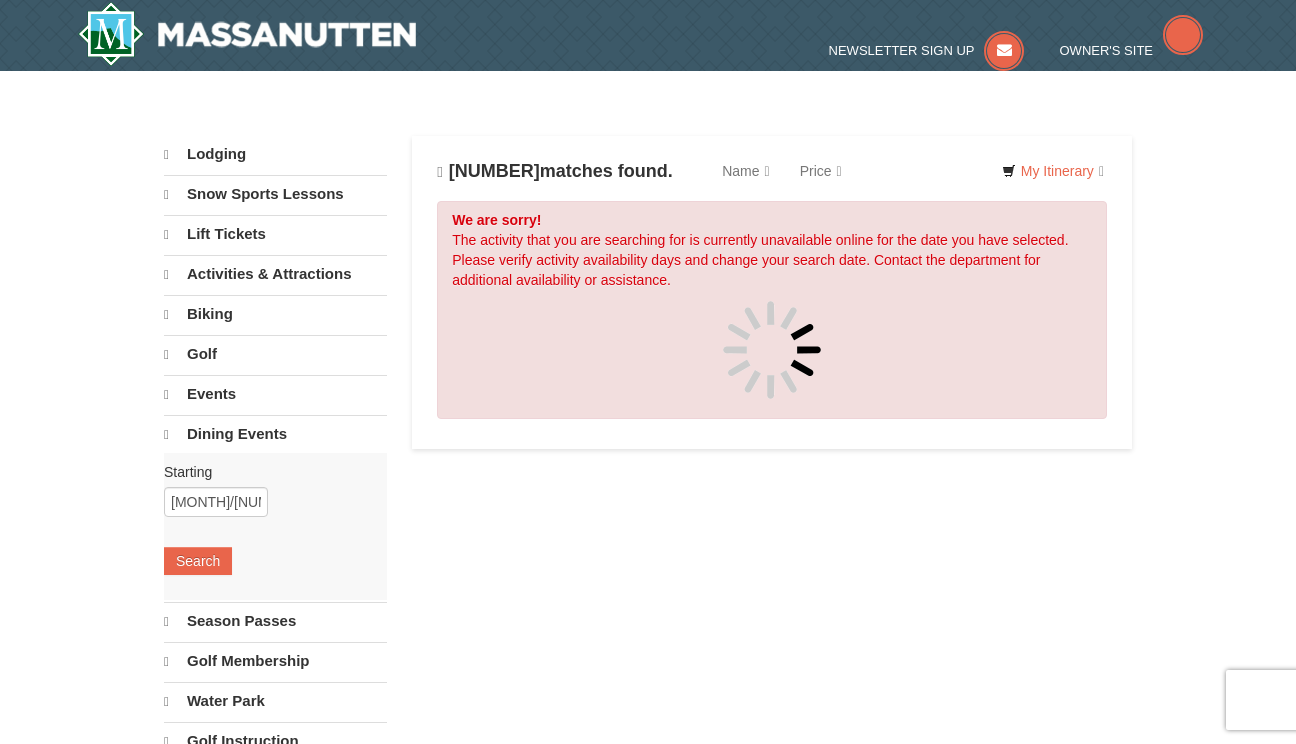 scroll, scrollTop: 0, scrollLeft: 0, axis: both 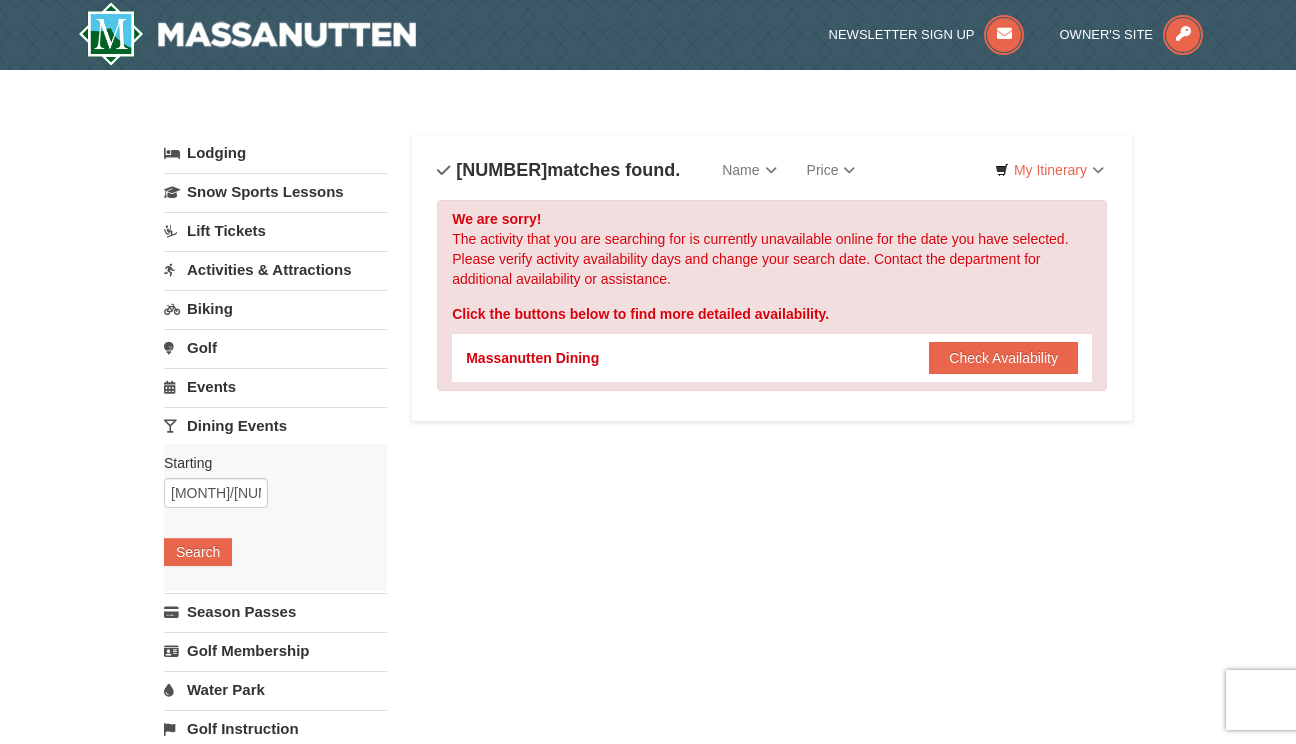click on "Activities & Attractions" at bounding box center (275, 269) 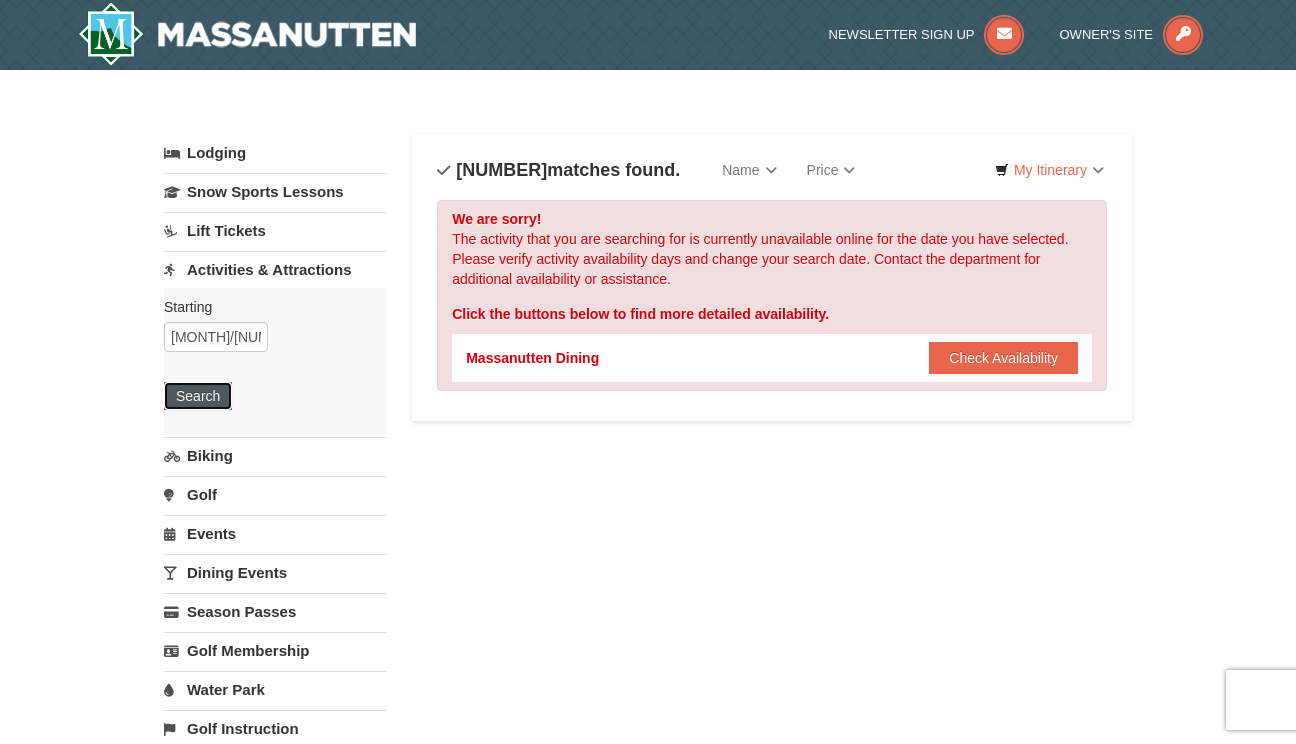 click on "Search" at bounding box center (198, 396) 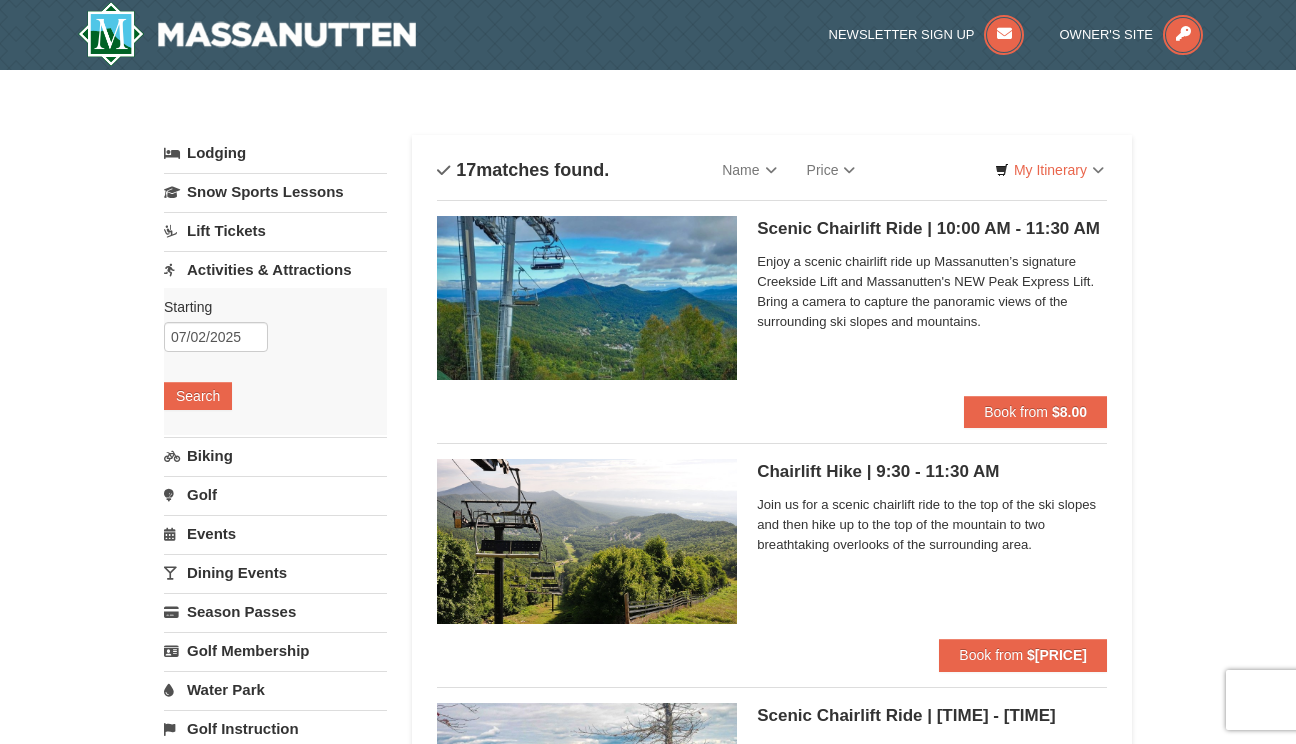 scroll, scrollTop: 0, scrollLeft: 0, axis: both 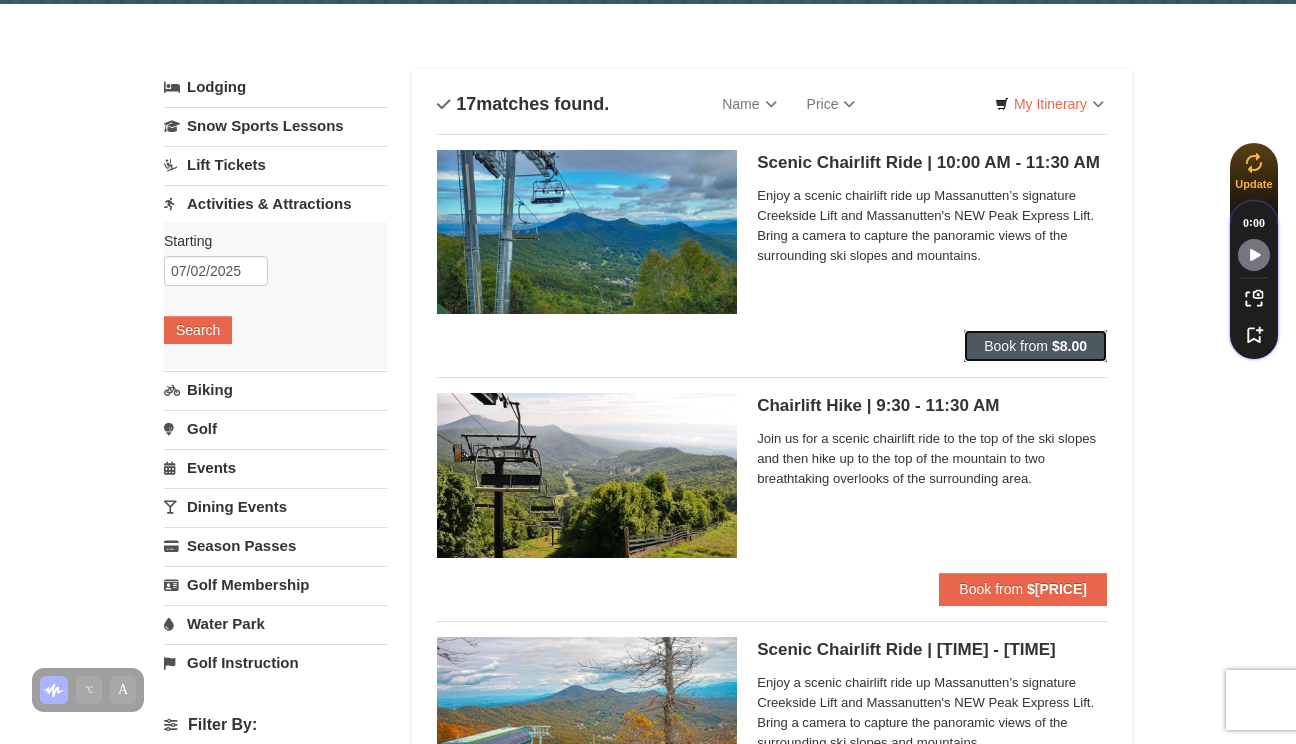 click on "Book from   $[PRICE]" at bounding box center [1035, 346] 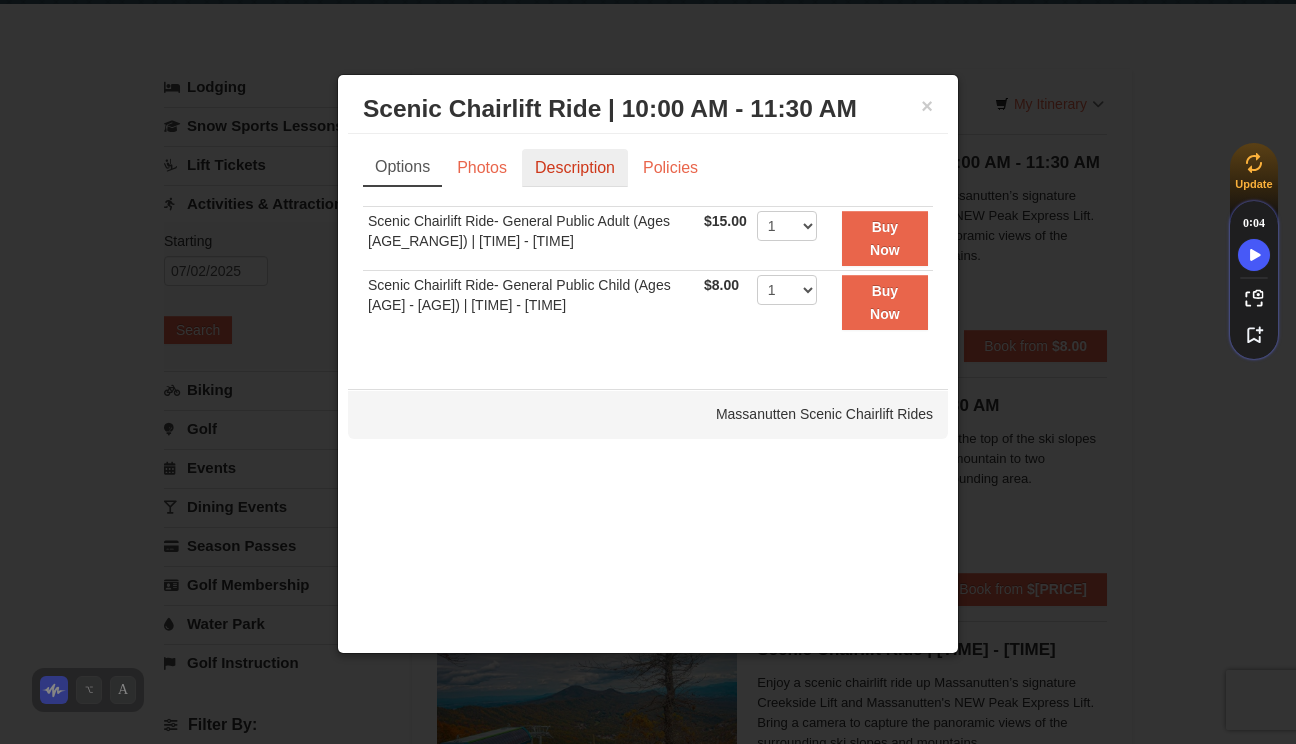 click on "Description" at bounding box center (575, 168) 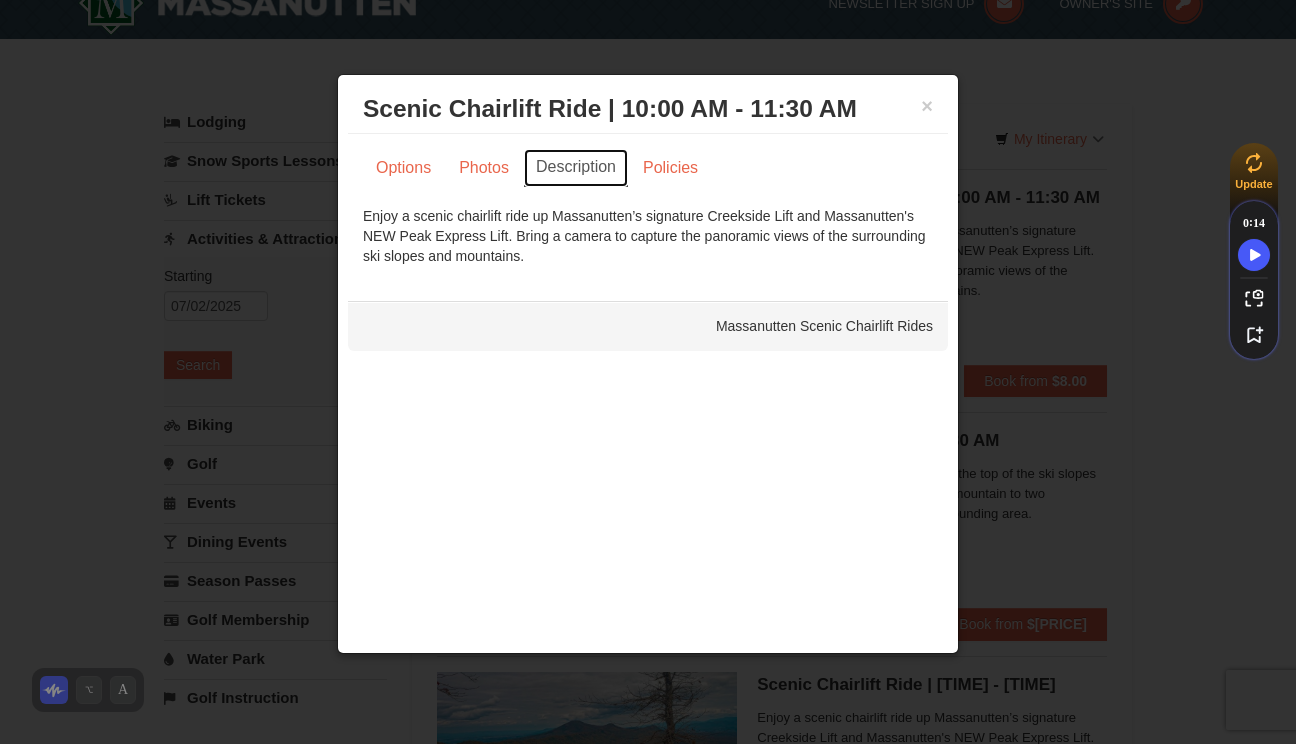 scroll, scrollTop: 27, scrollLeft: 0, axis: vertical 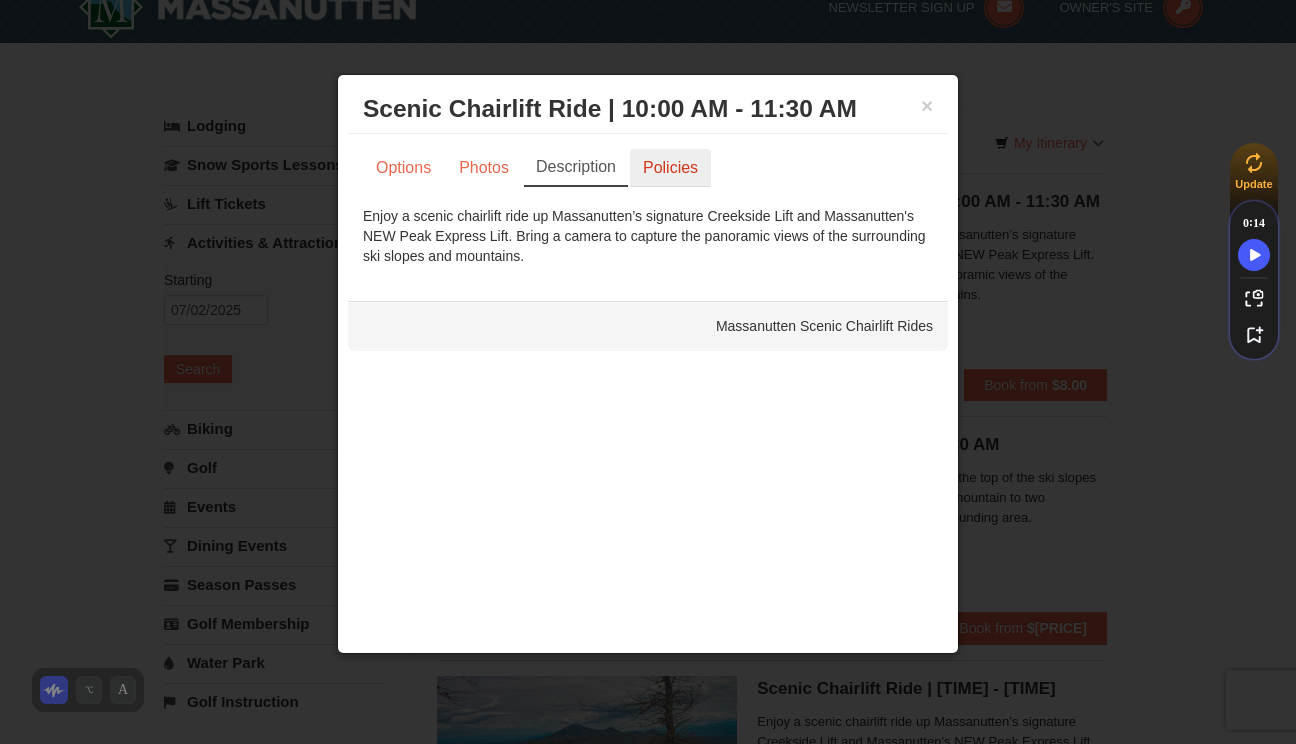 click on "Policies" at bounding box center (670, 168) 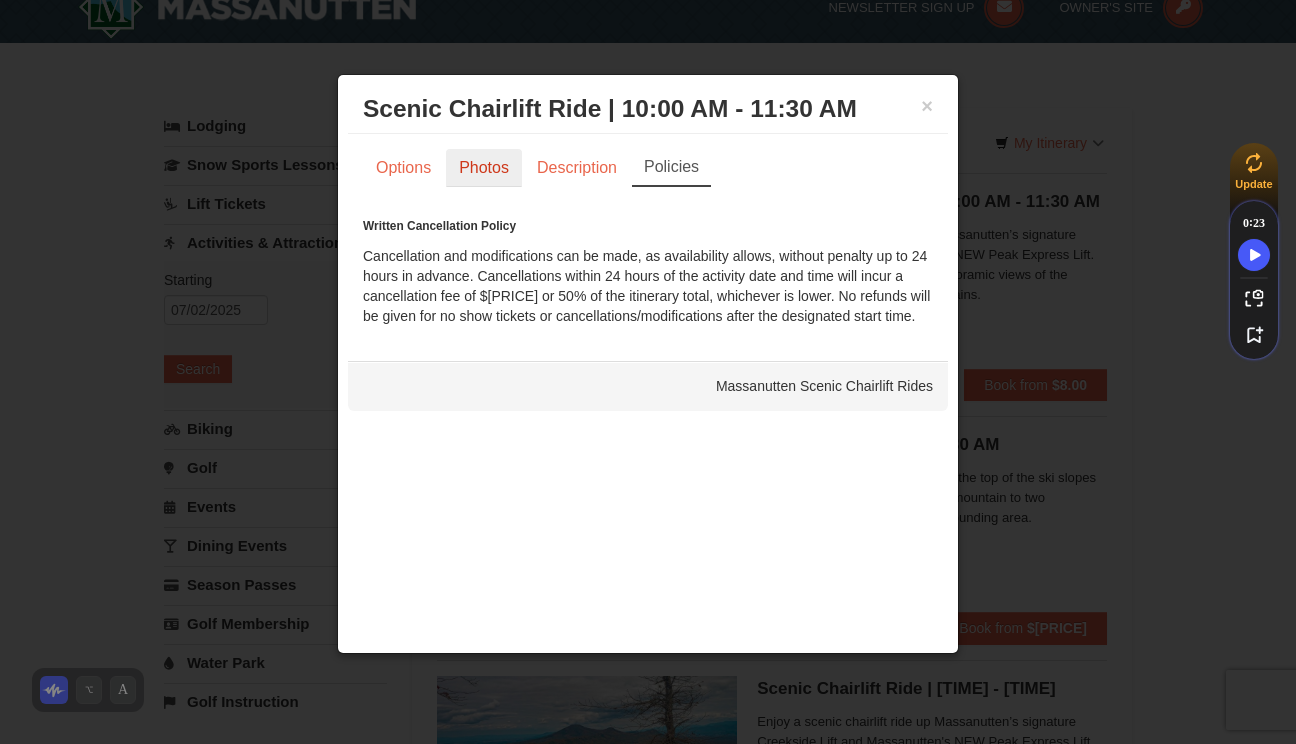 click on "Photos" at bounding box center [484, 168] 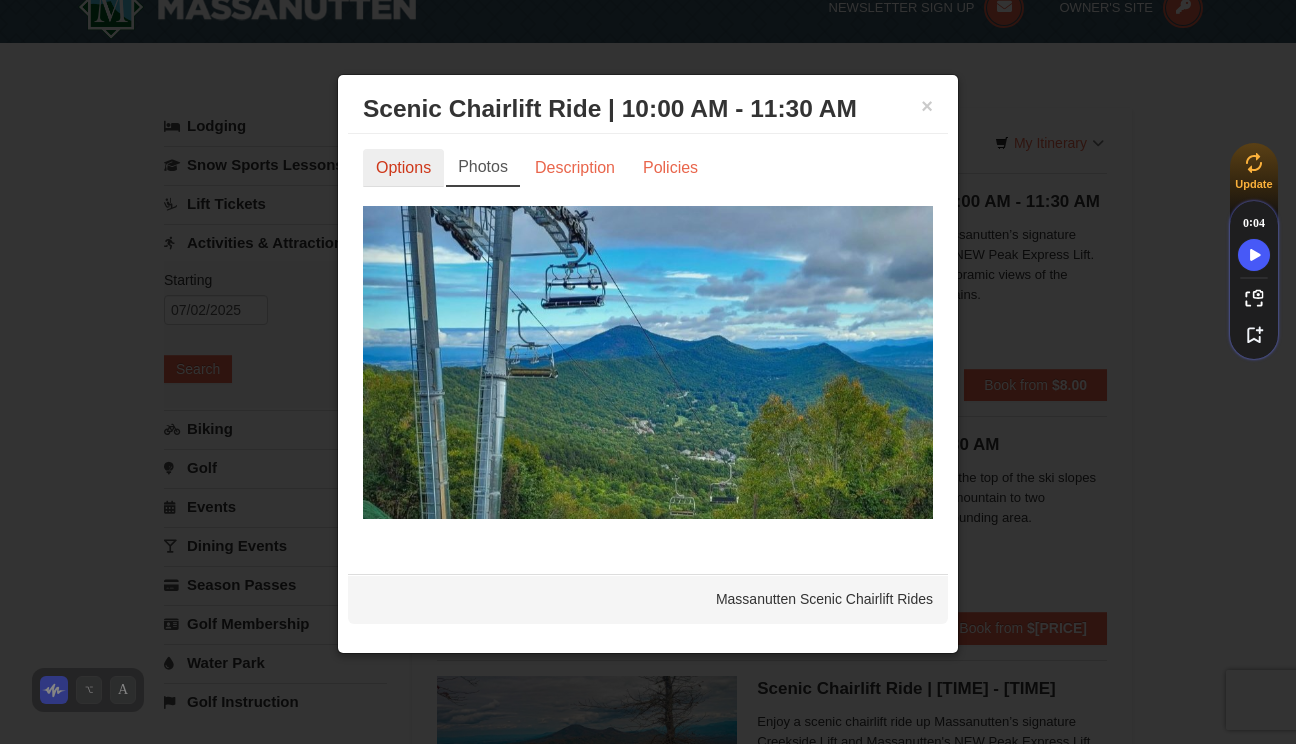 click on "Options" at bounding box center [403, 168] 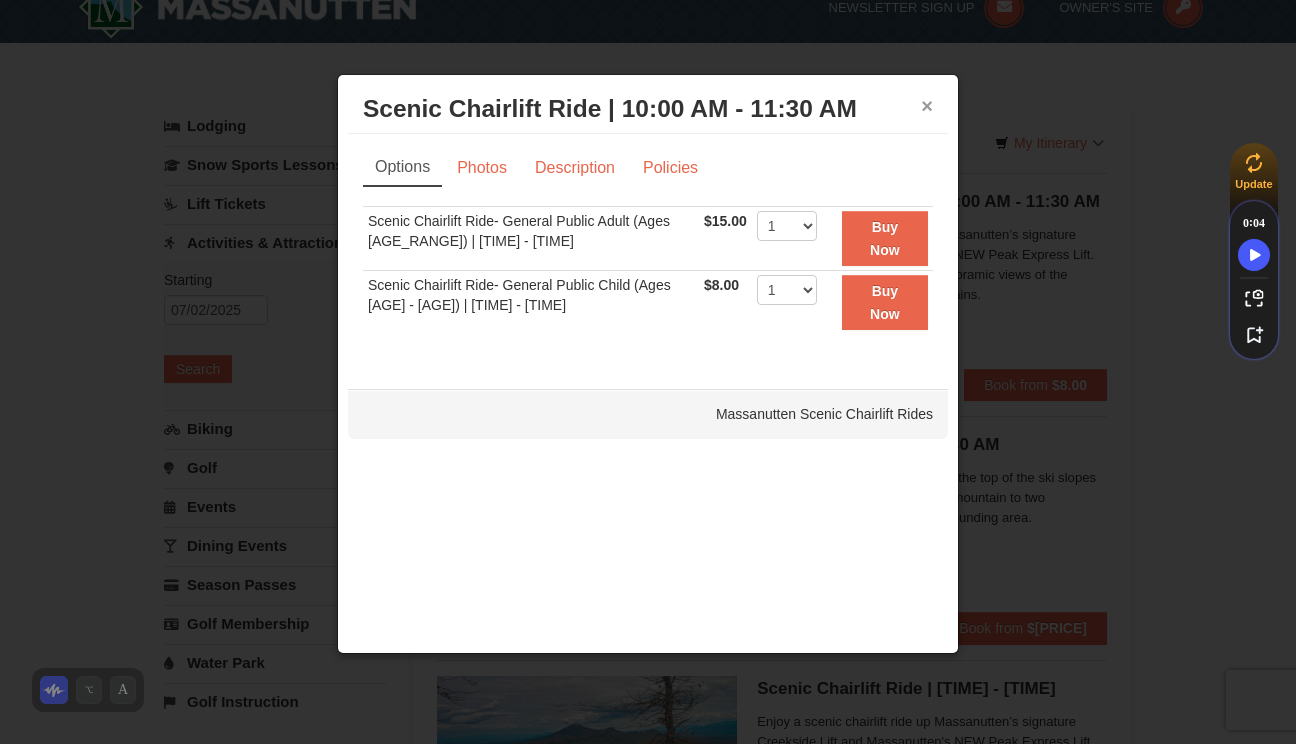 click on "×" at bounding box center [927, 106] 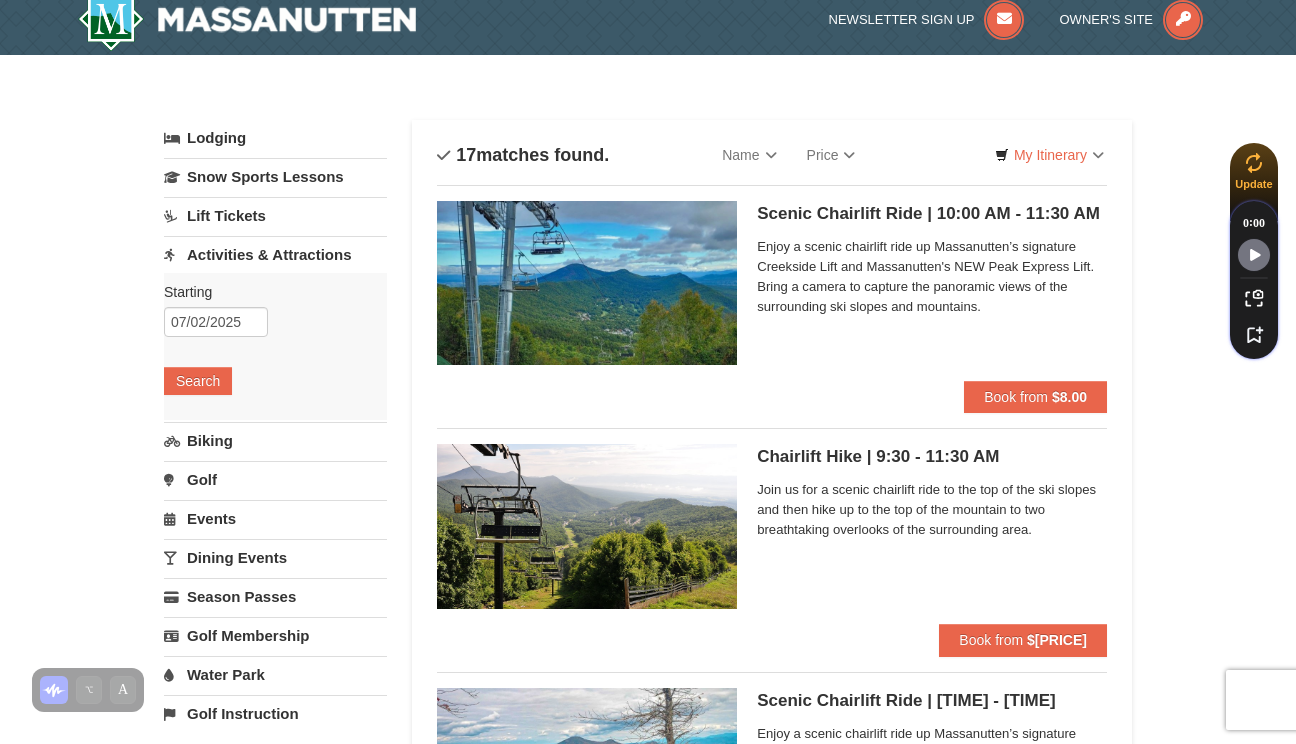 scroll, scrollTop: 18, scrollLeft: 0, axis: vertical 